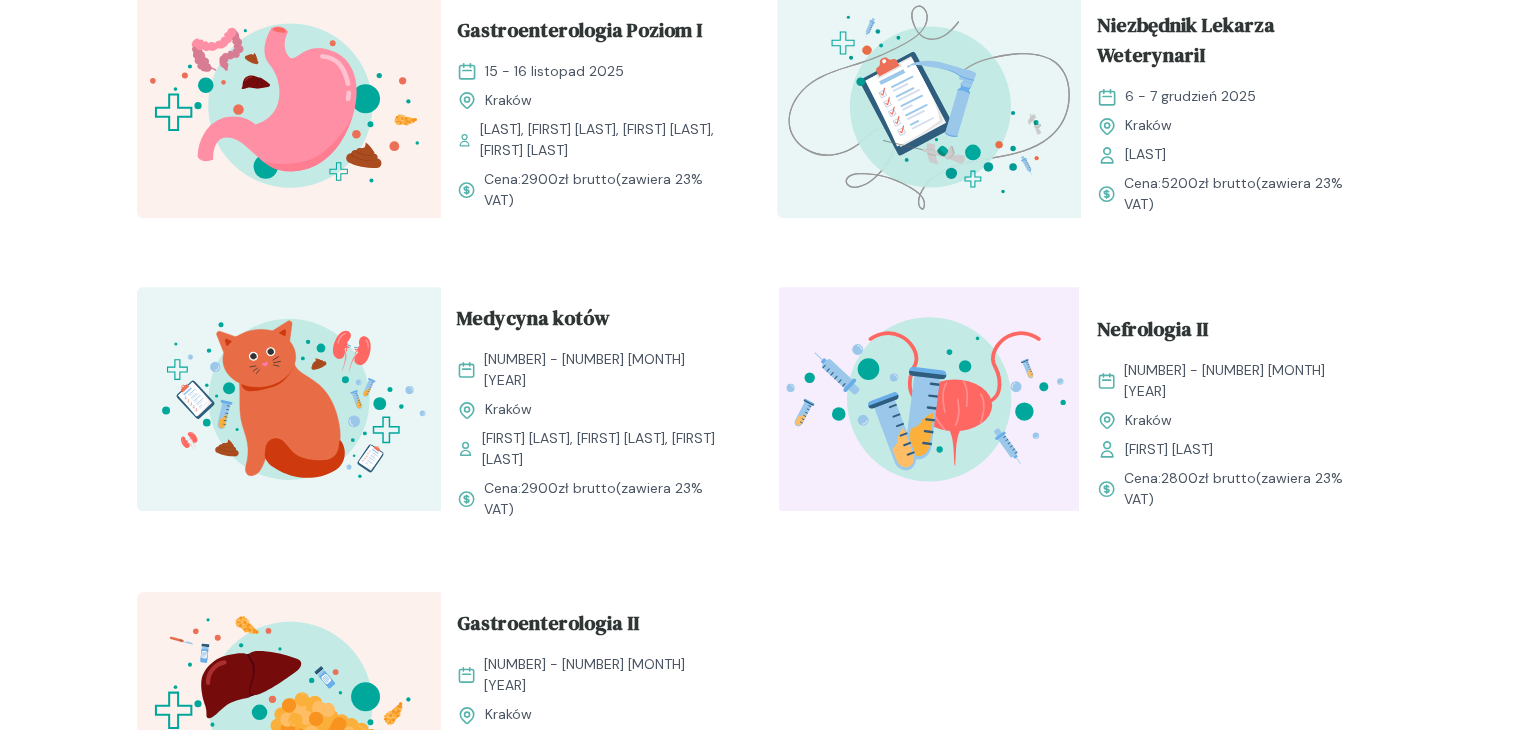scroll, scrollTop: 2200, scrollLeft: 0, axis: vertical 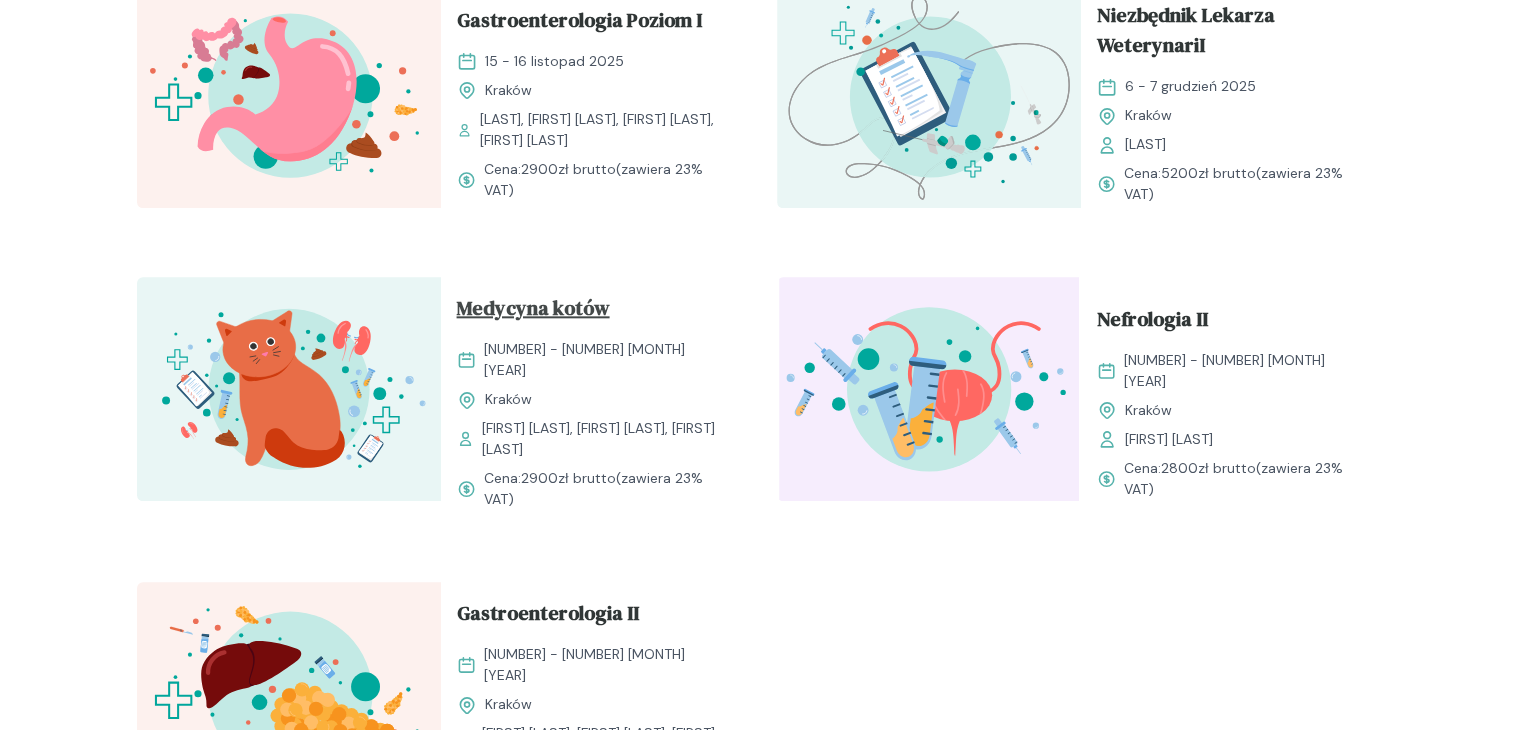 click on "Medycyna kotów" at bounding box center (533, 312) 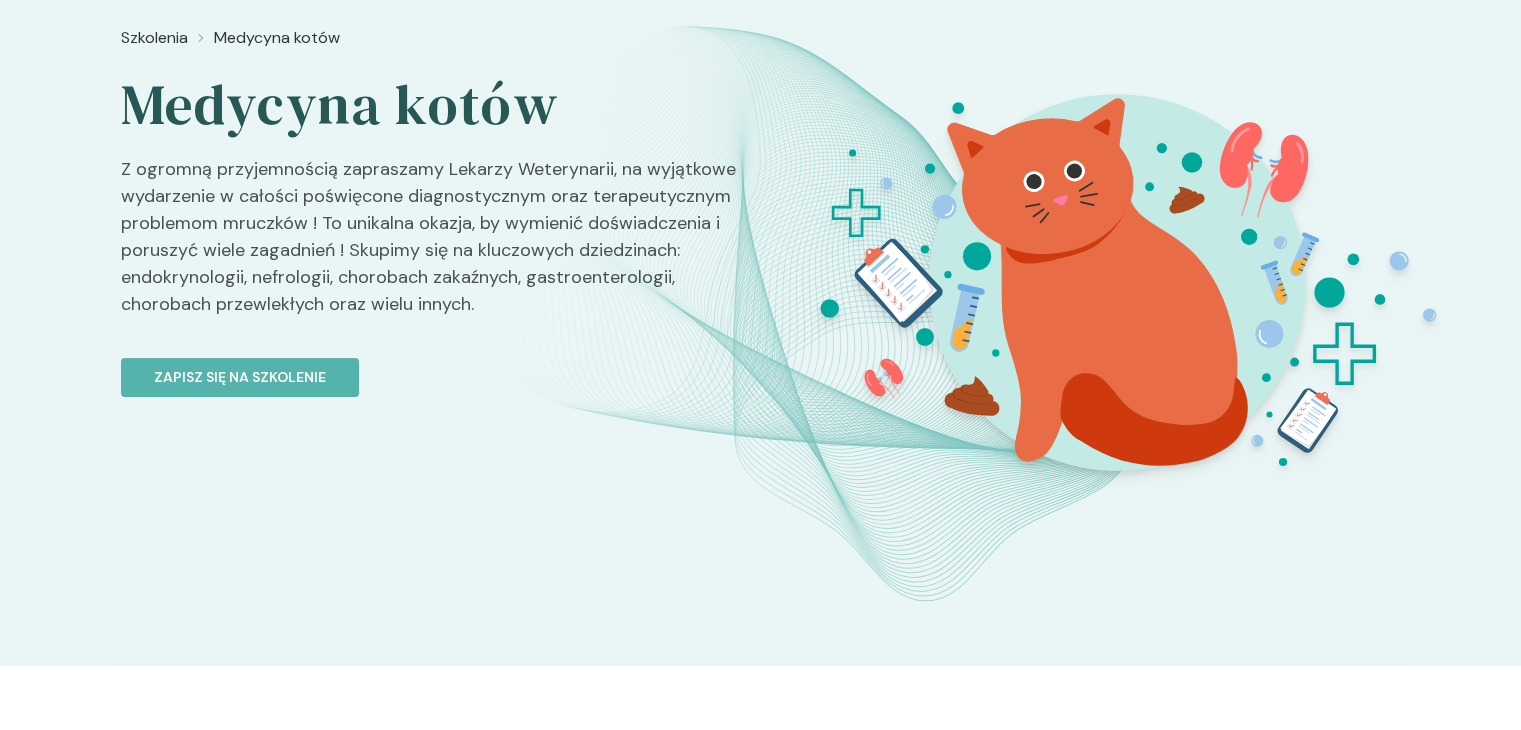 scroll, scrollTop: 300, scrollLeft: 0, axis: vertical 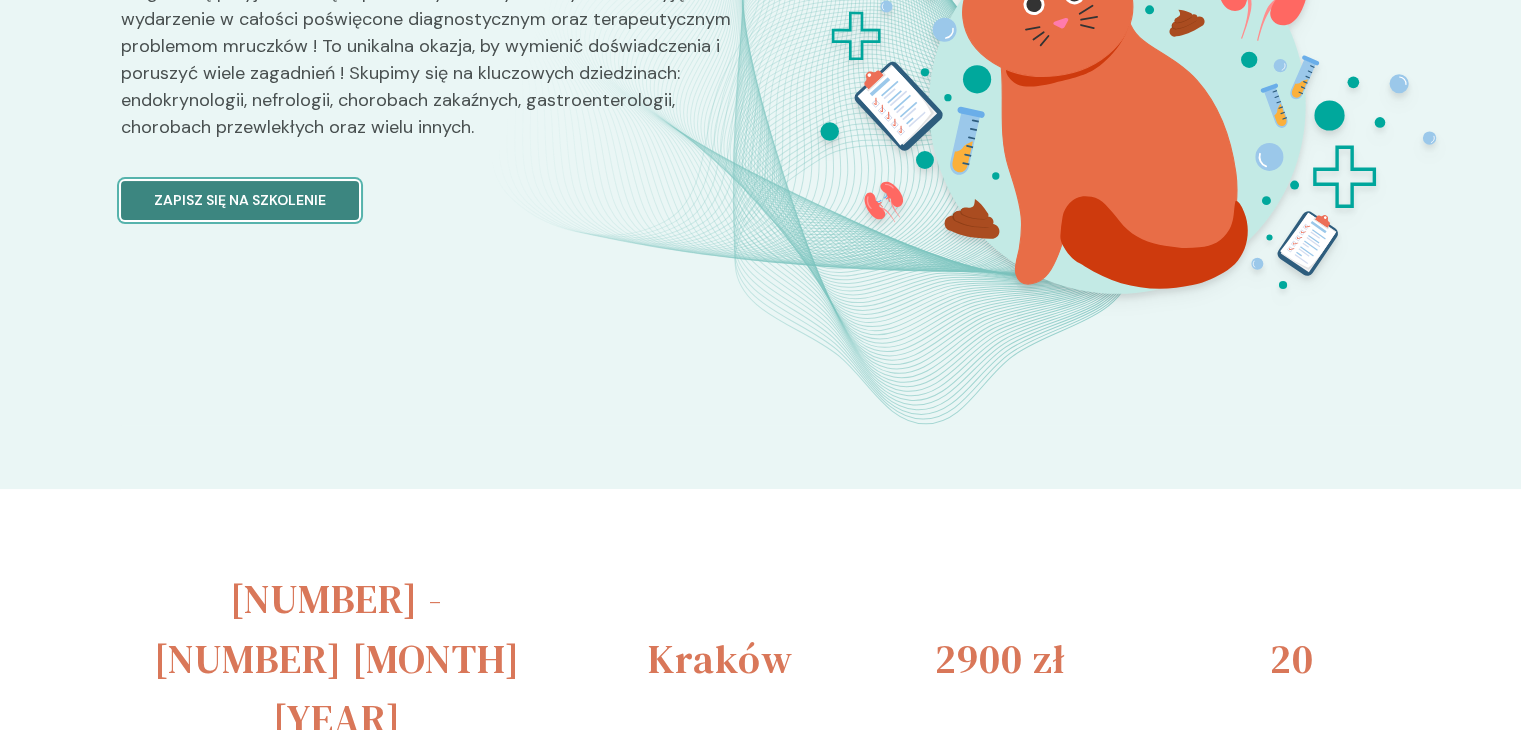 click on "Zapisz się na szkolenie" at bounding box center (240, 200) 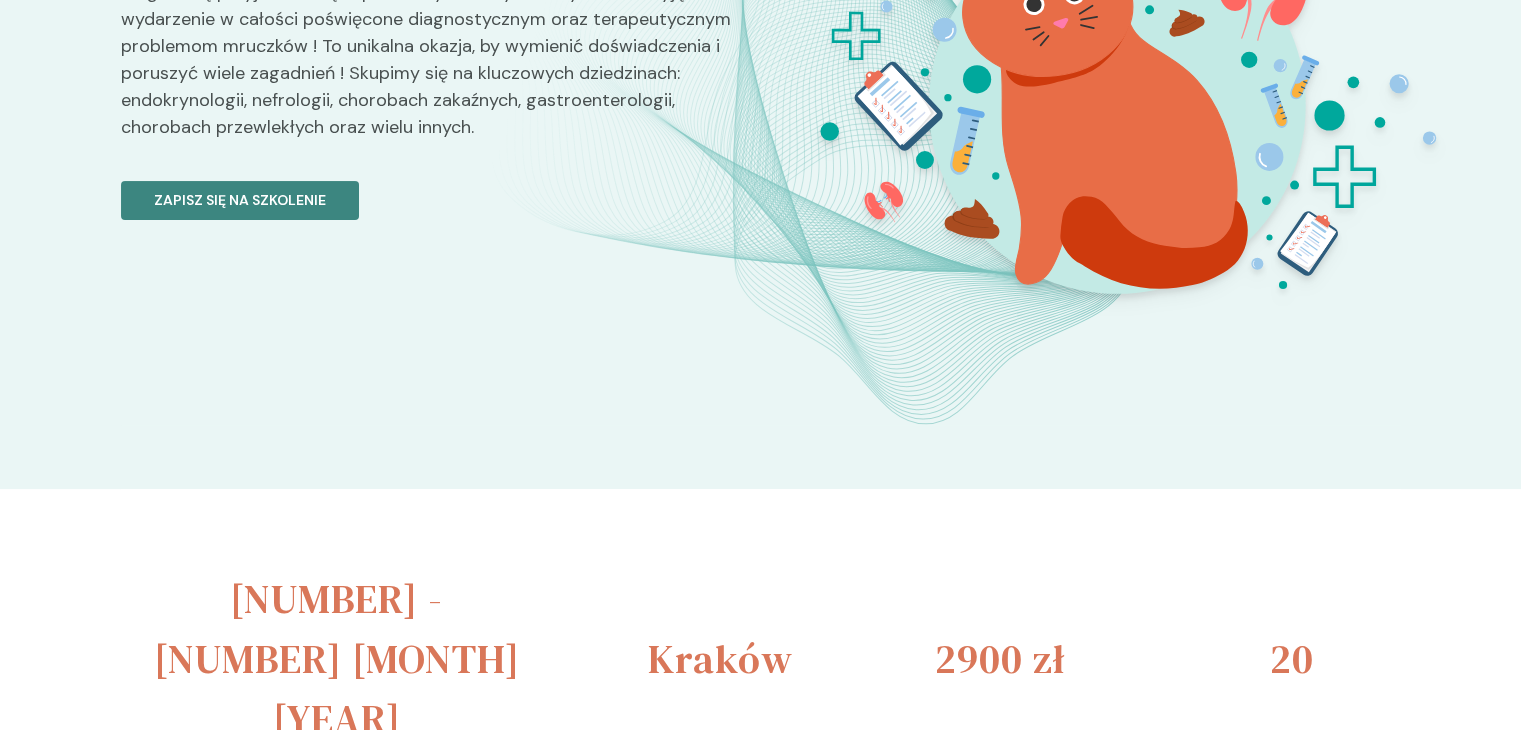 scroll, scrollTop: 0, scrollLeft: 0, axis: both 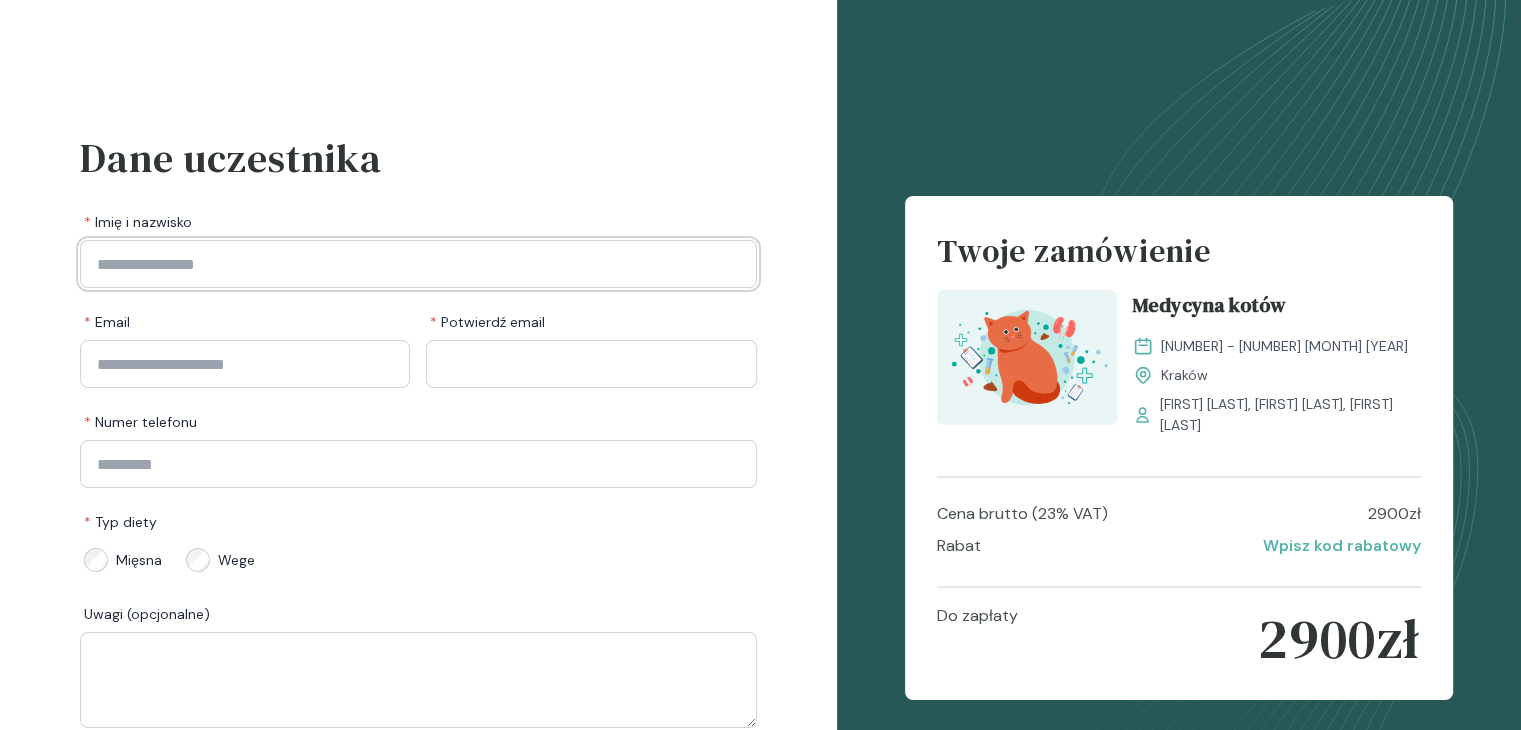 click at bounding box center (418, 264) 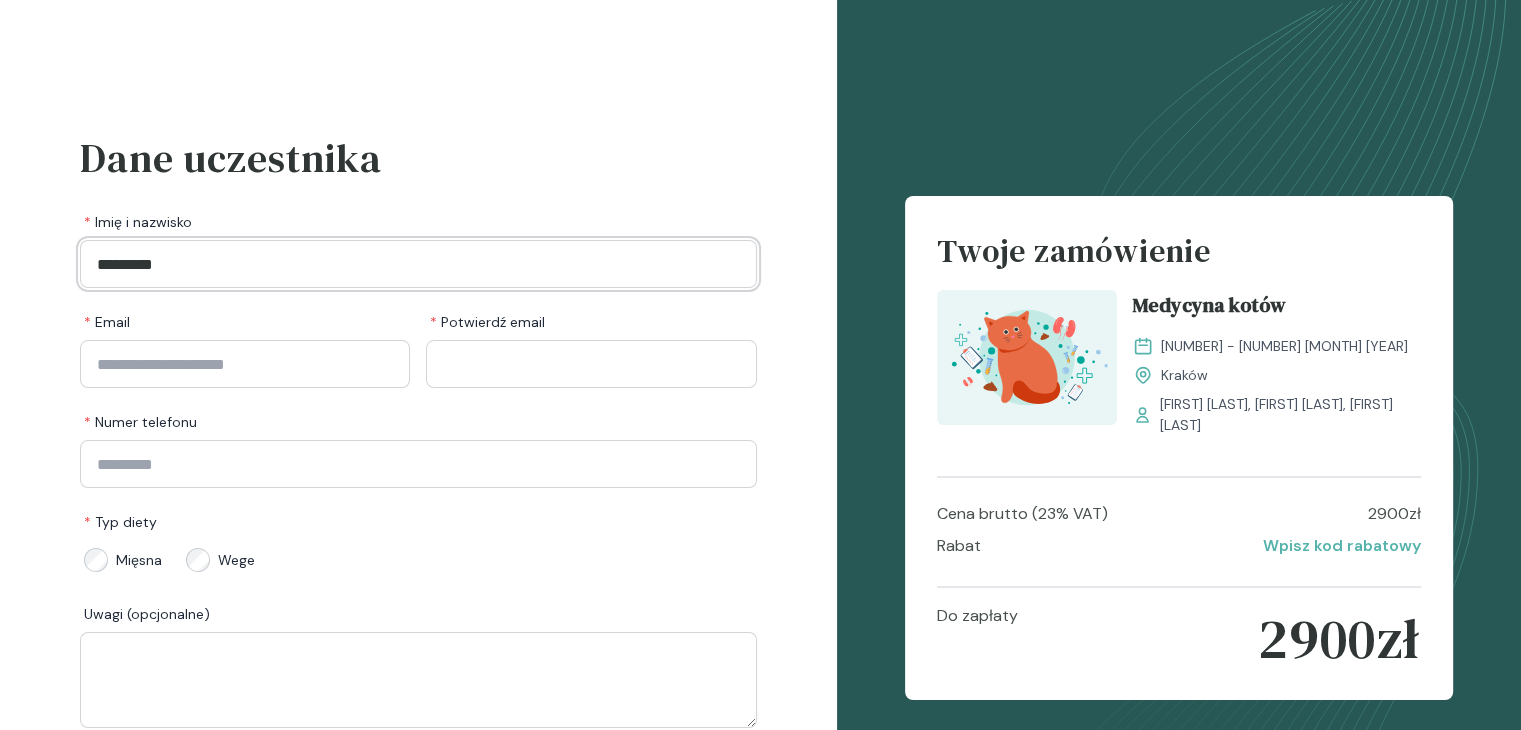 click on "*********" at bounding box center [418, 264] 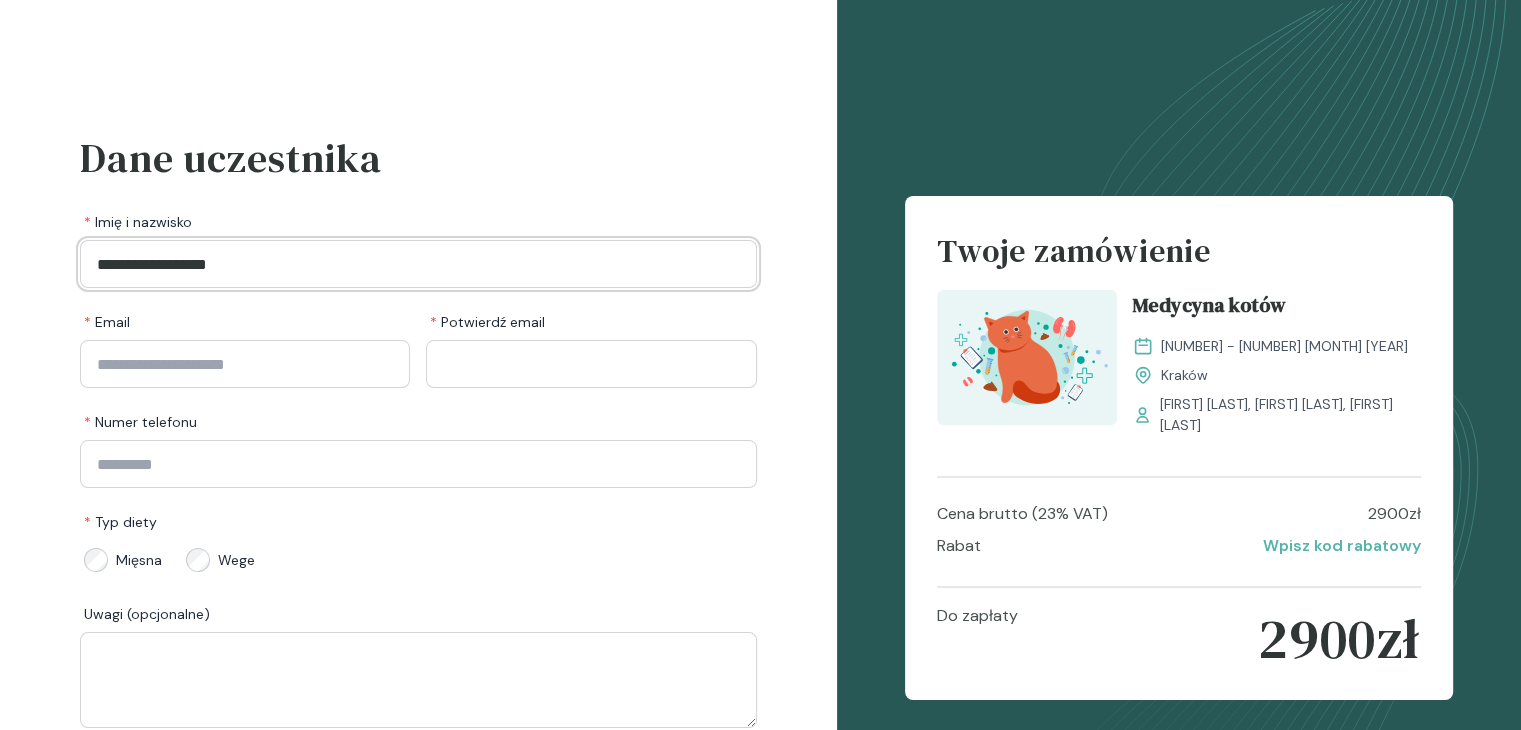 type on "**********" 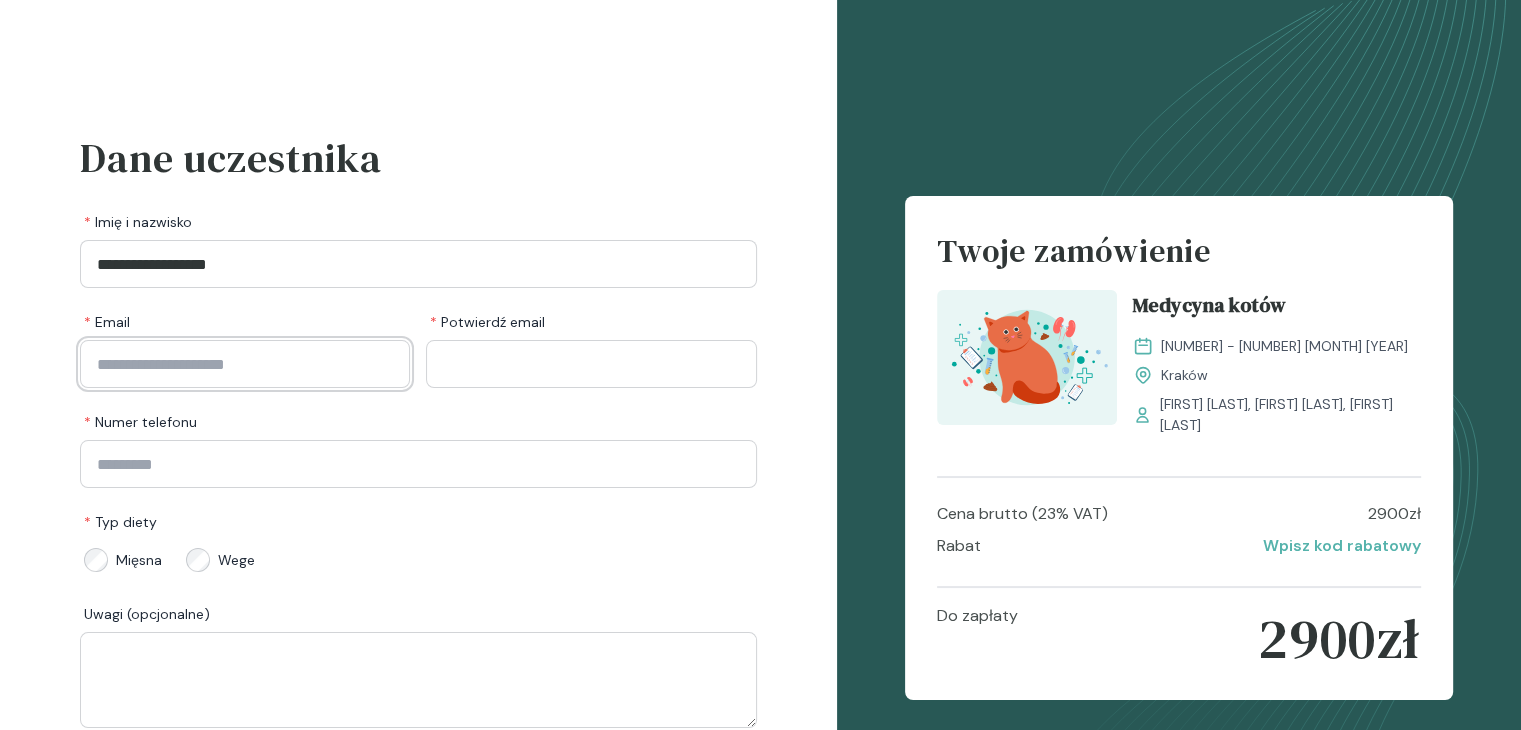 click at bounding box center (245, 364) 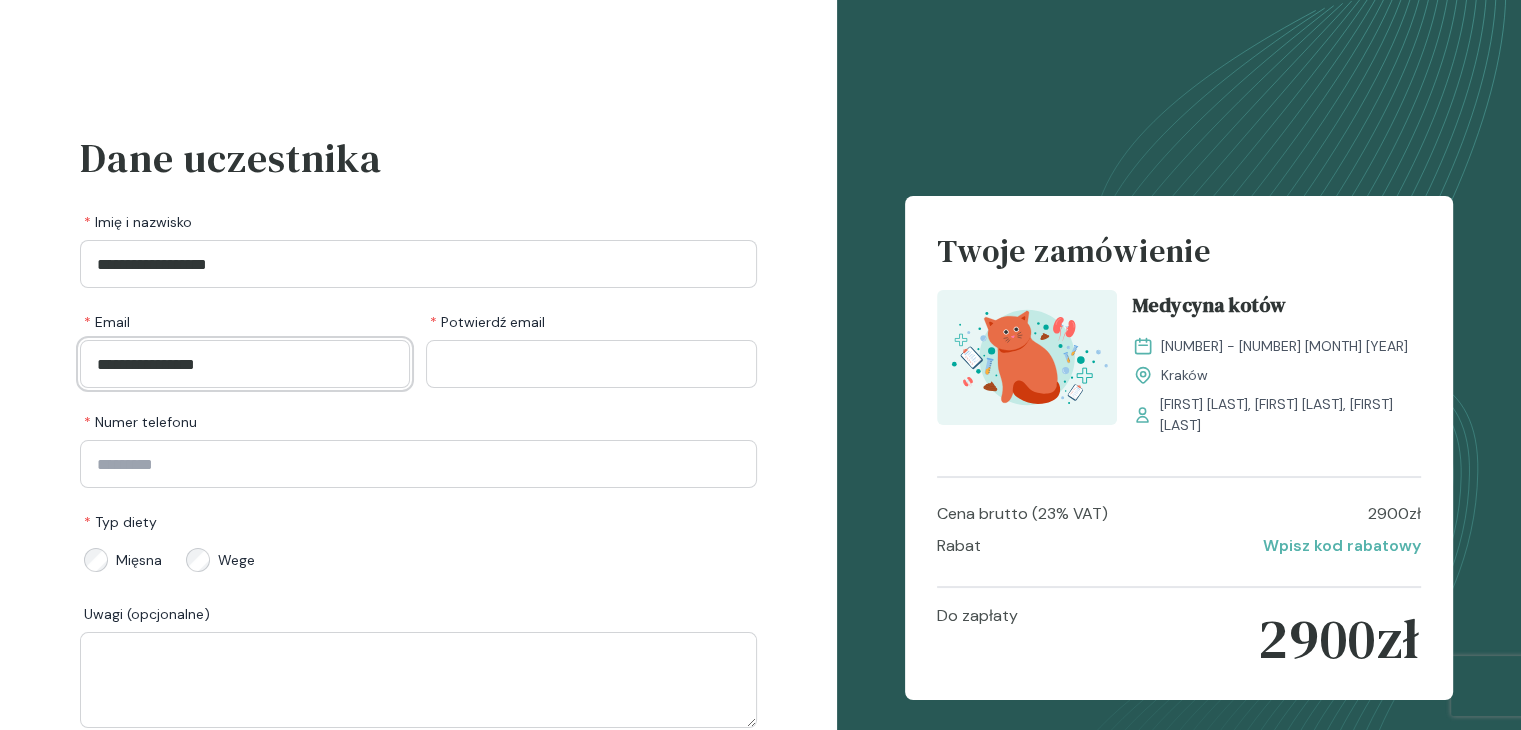type on "**********" 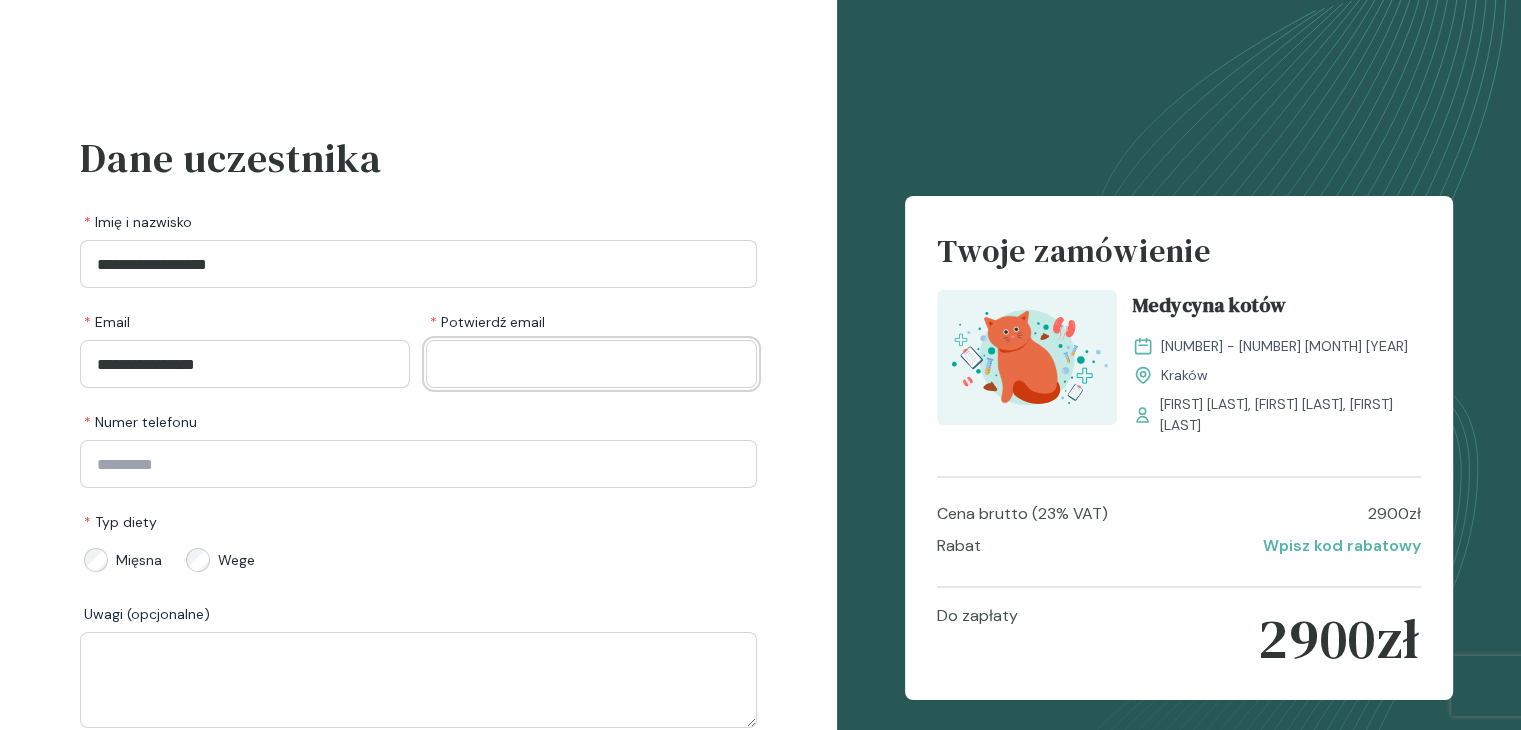 click at bounding box center [591, 364] 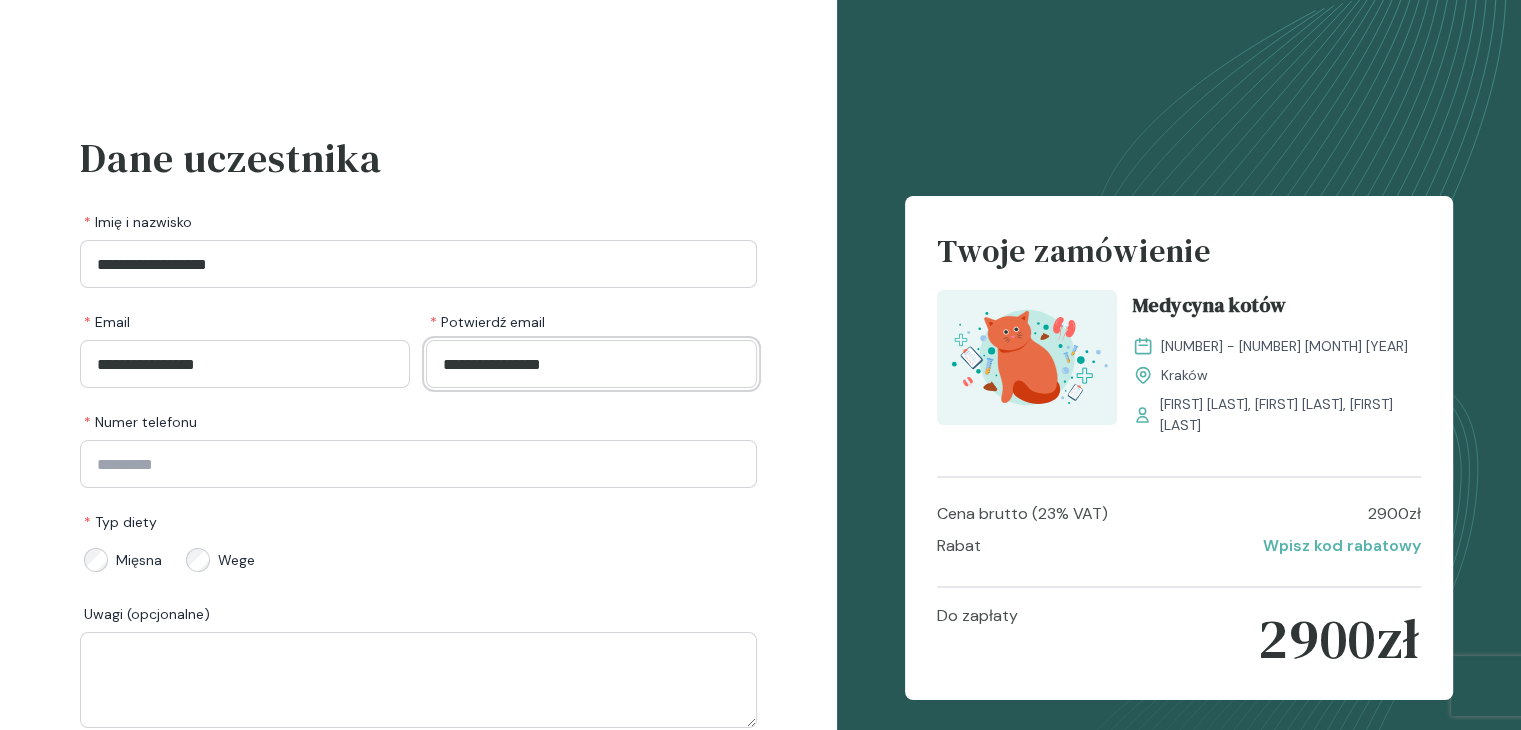 type on "**********" 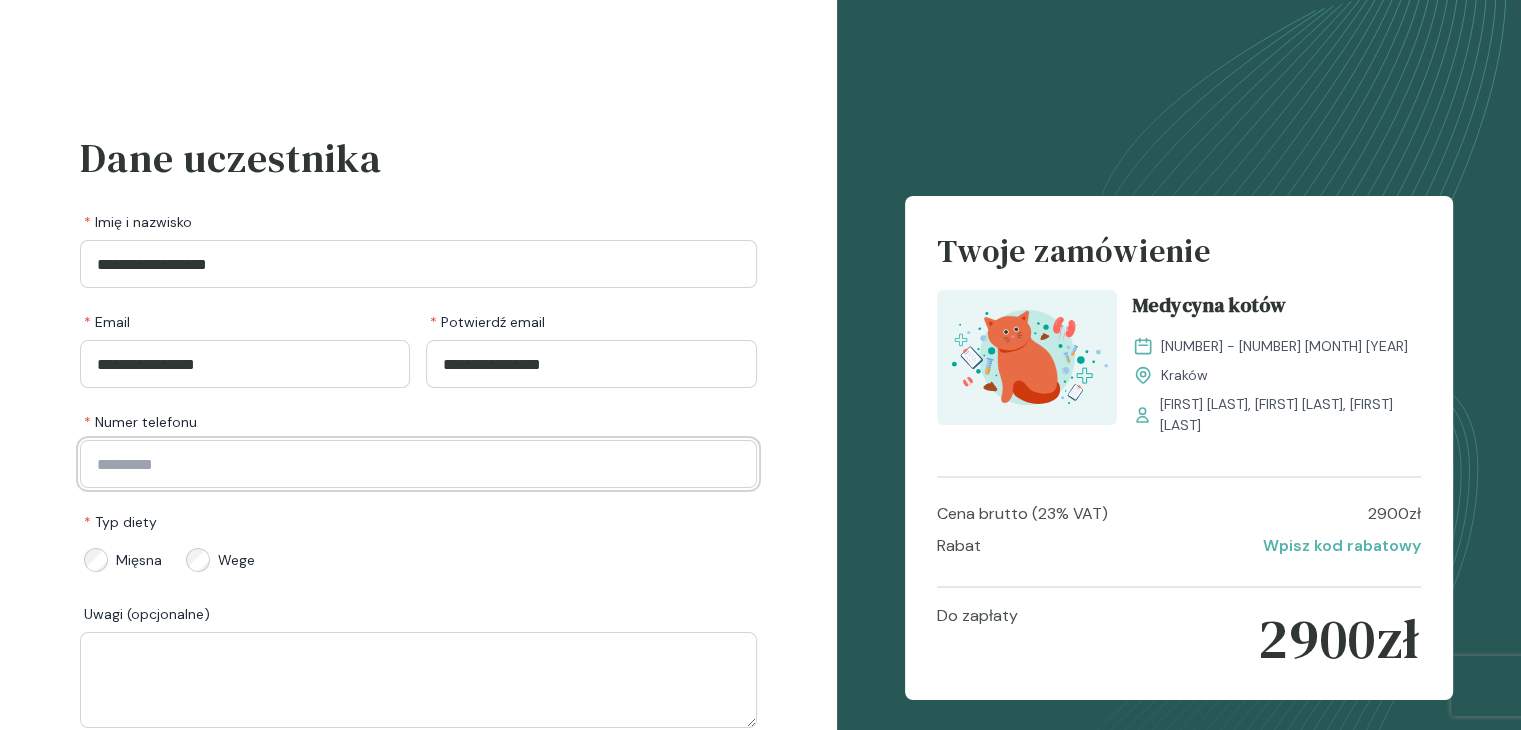 click at bounding box center [418, 464] 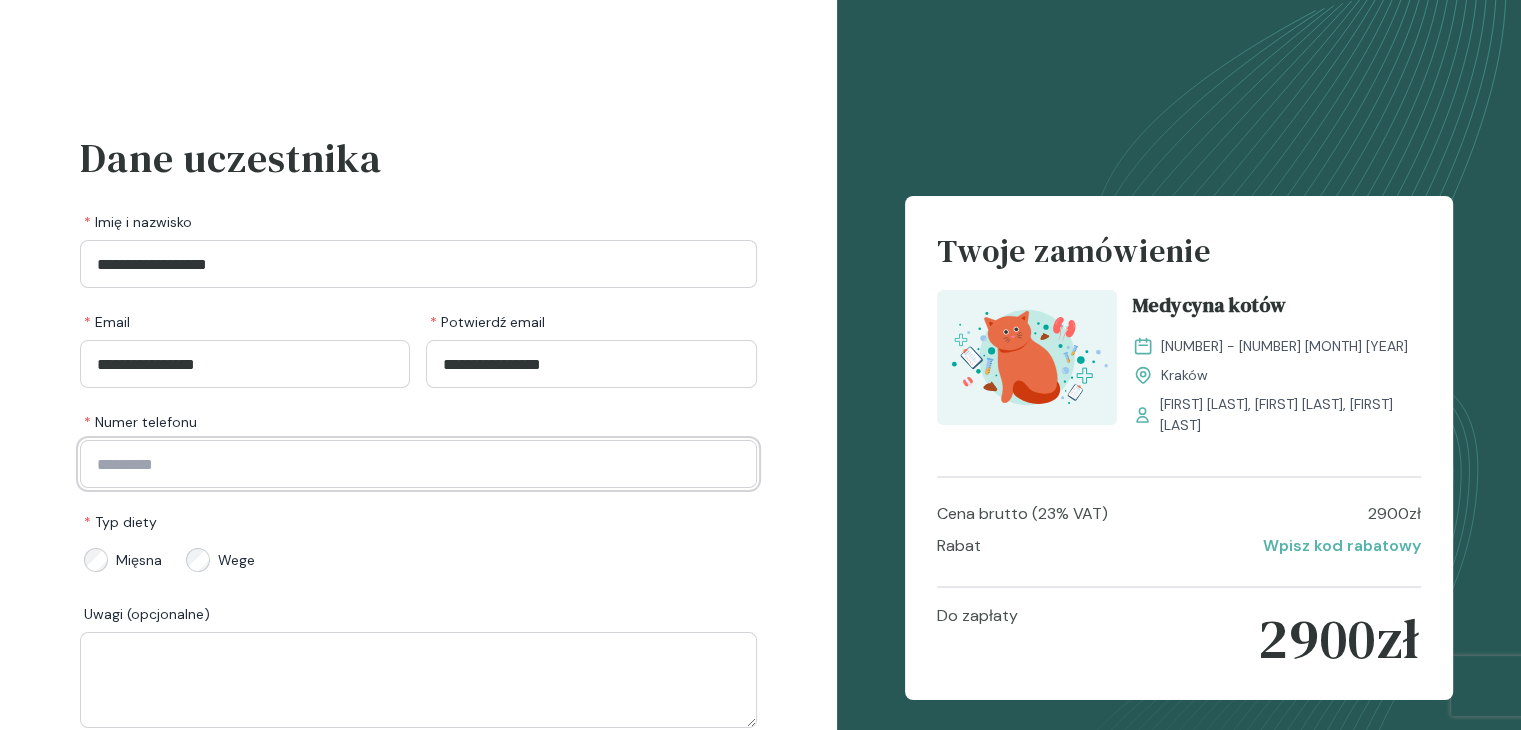 type on "*********" 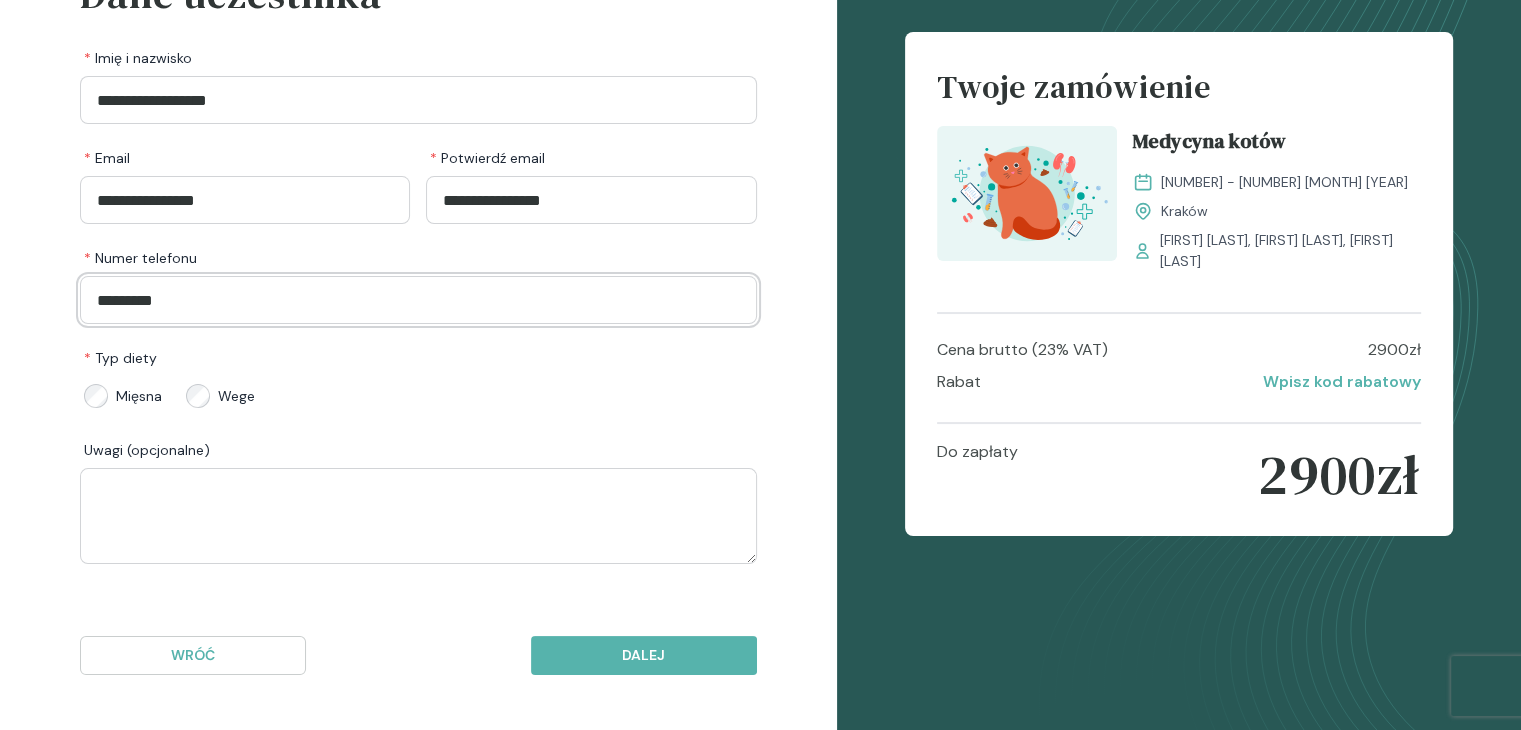 scroll, scrollTop: 164, scrollLeft: 0, axis: vertical 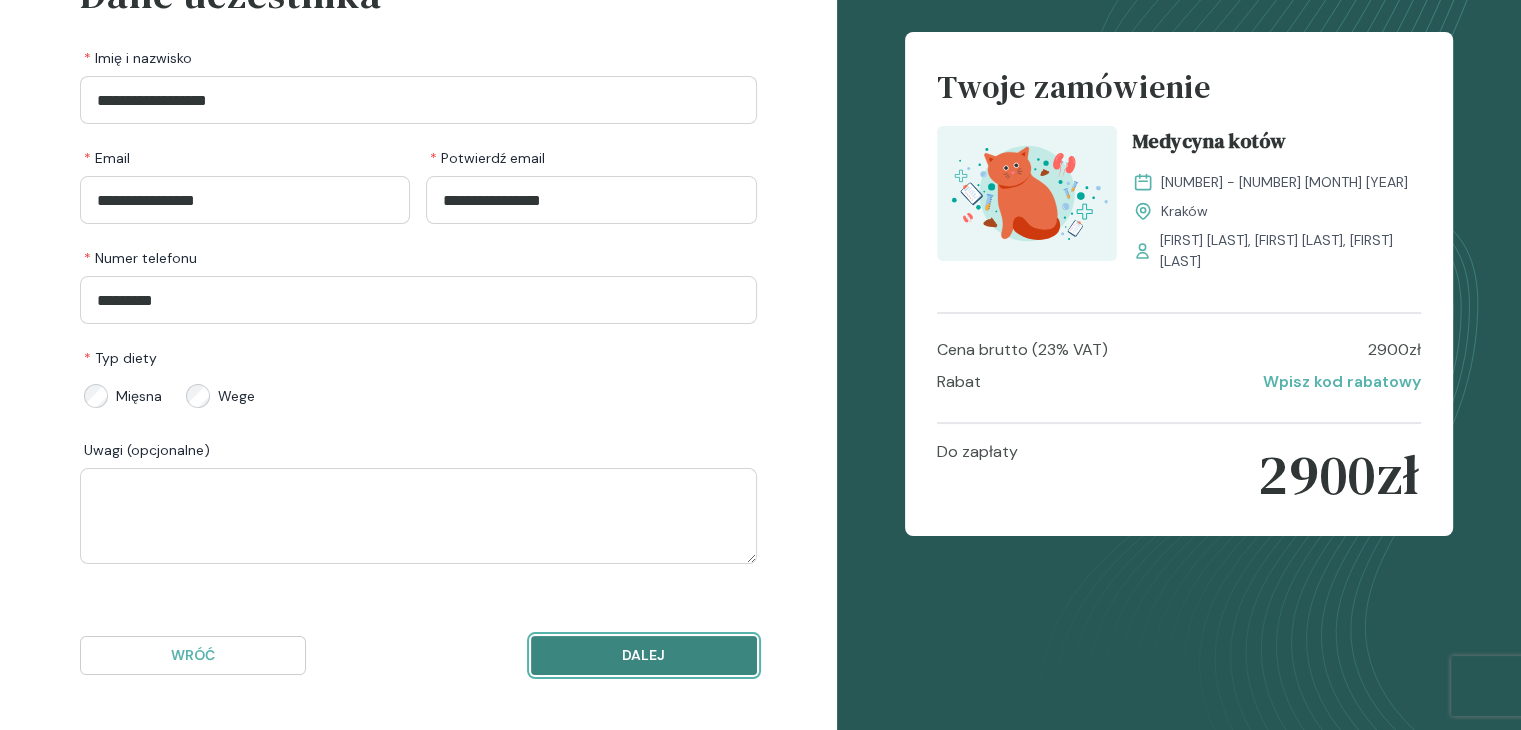 click on "Dalej" at bounding box center (644, 655) 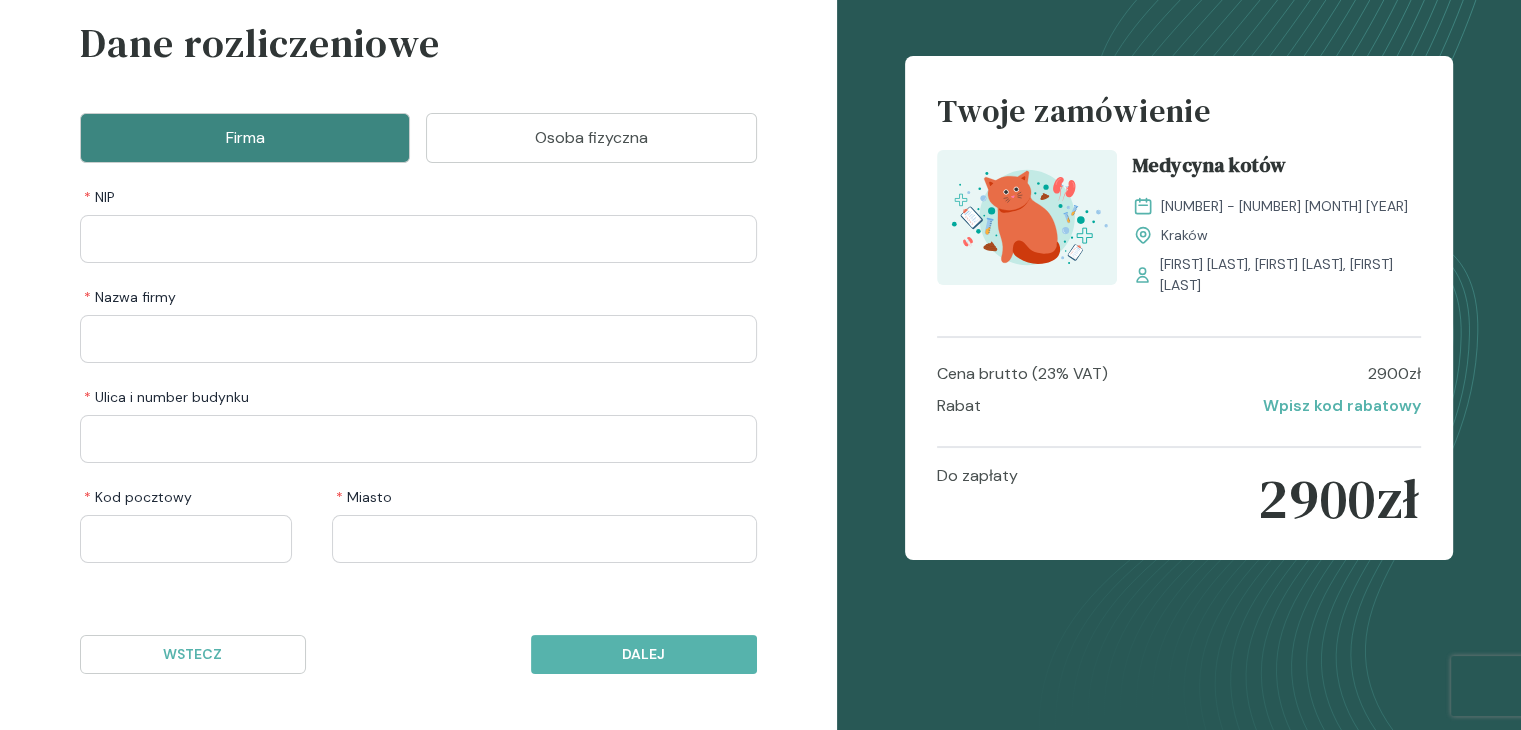 scroll, scrollTop: 114, scrollLeft: 0, axis: vertical 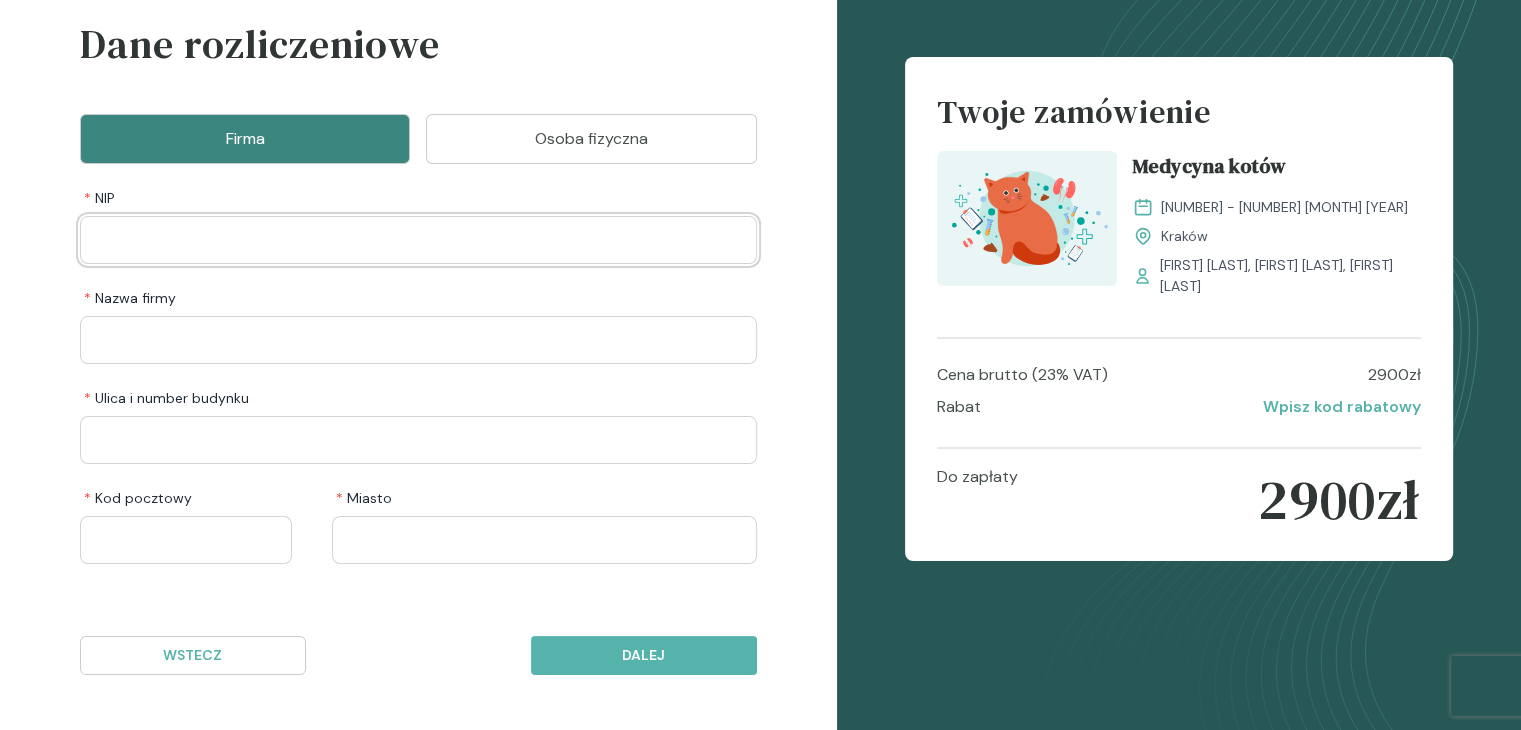 click at bounding box center (418, 240) 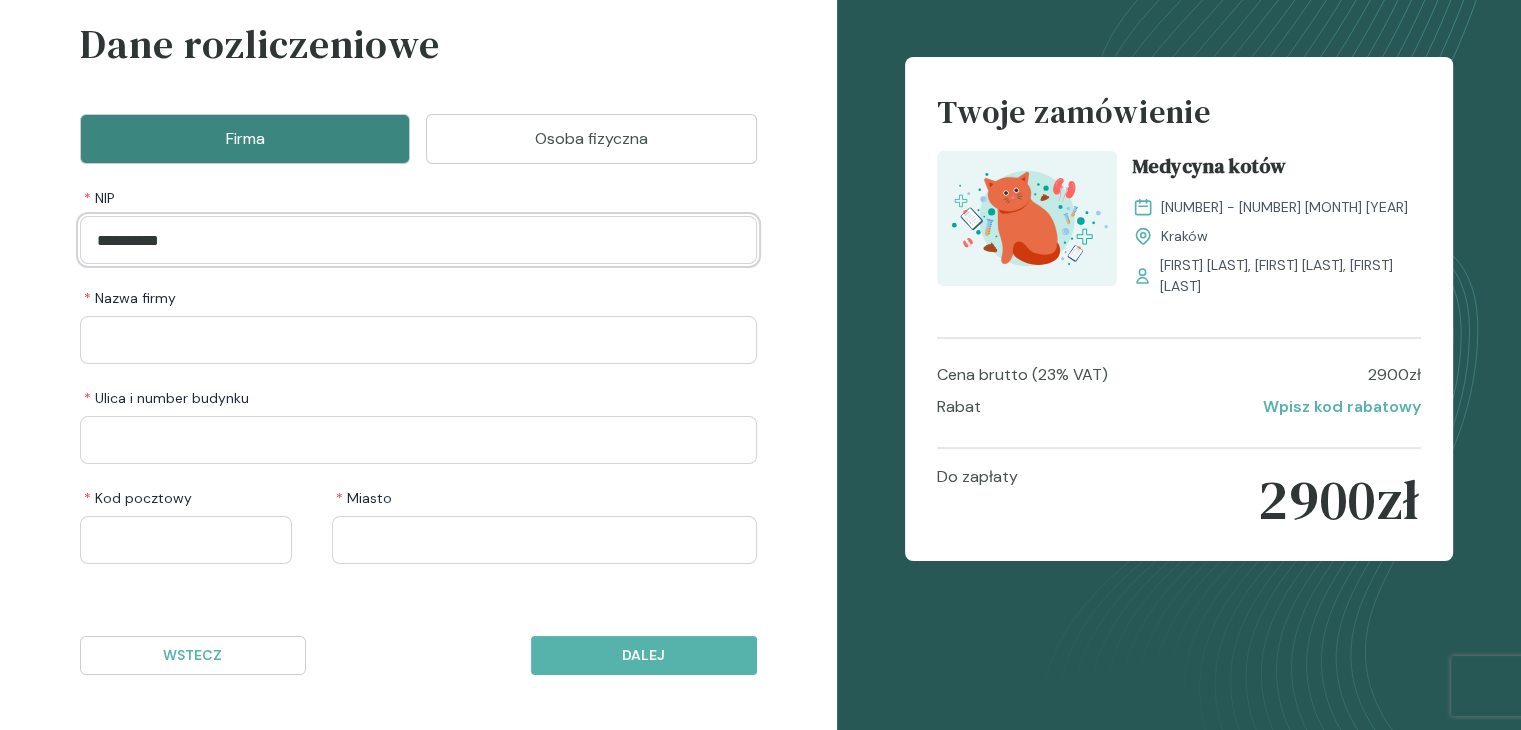 type on "**********" 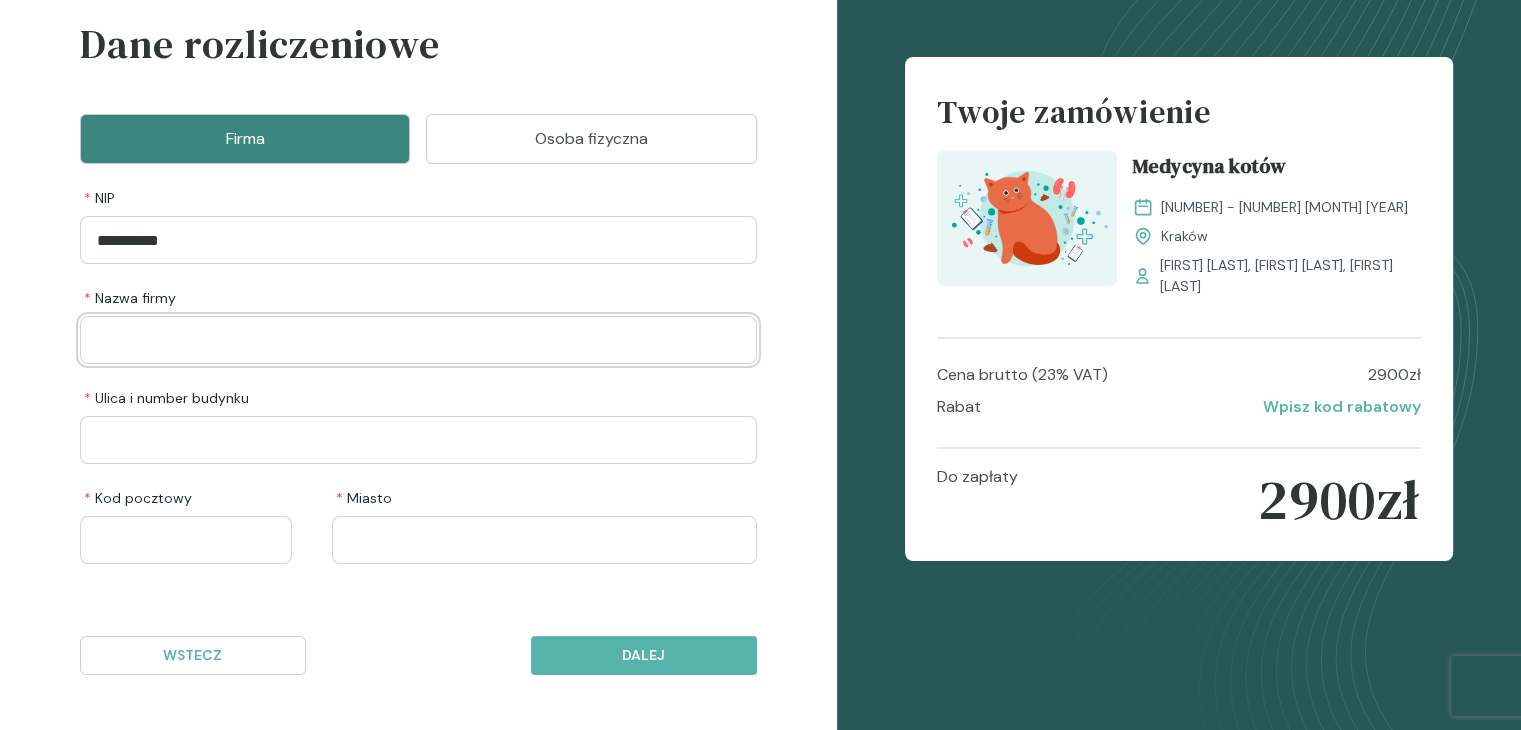 click at bounding box center (418, 340) 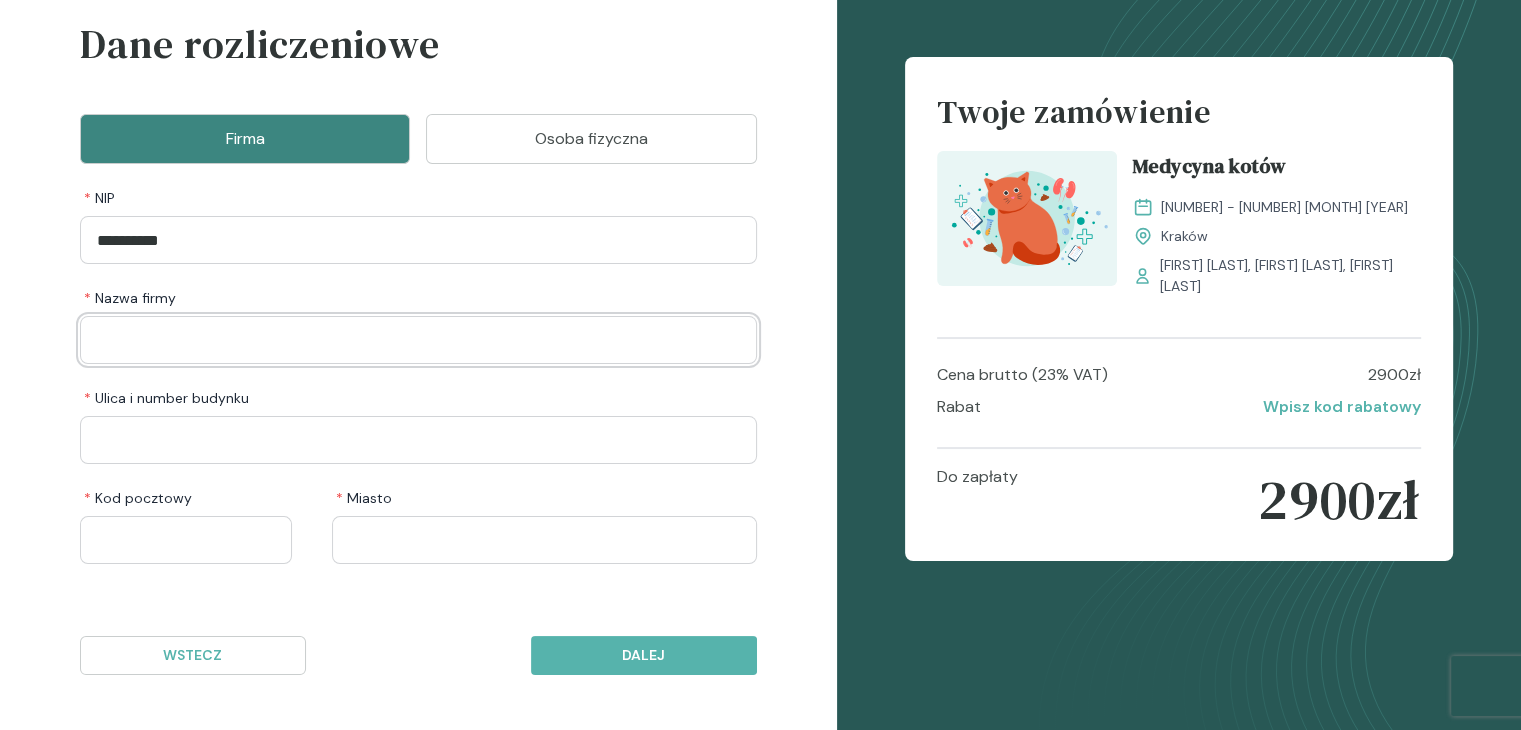 type on "**********" 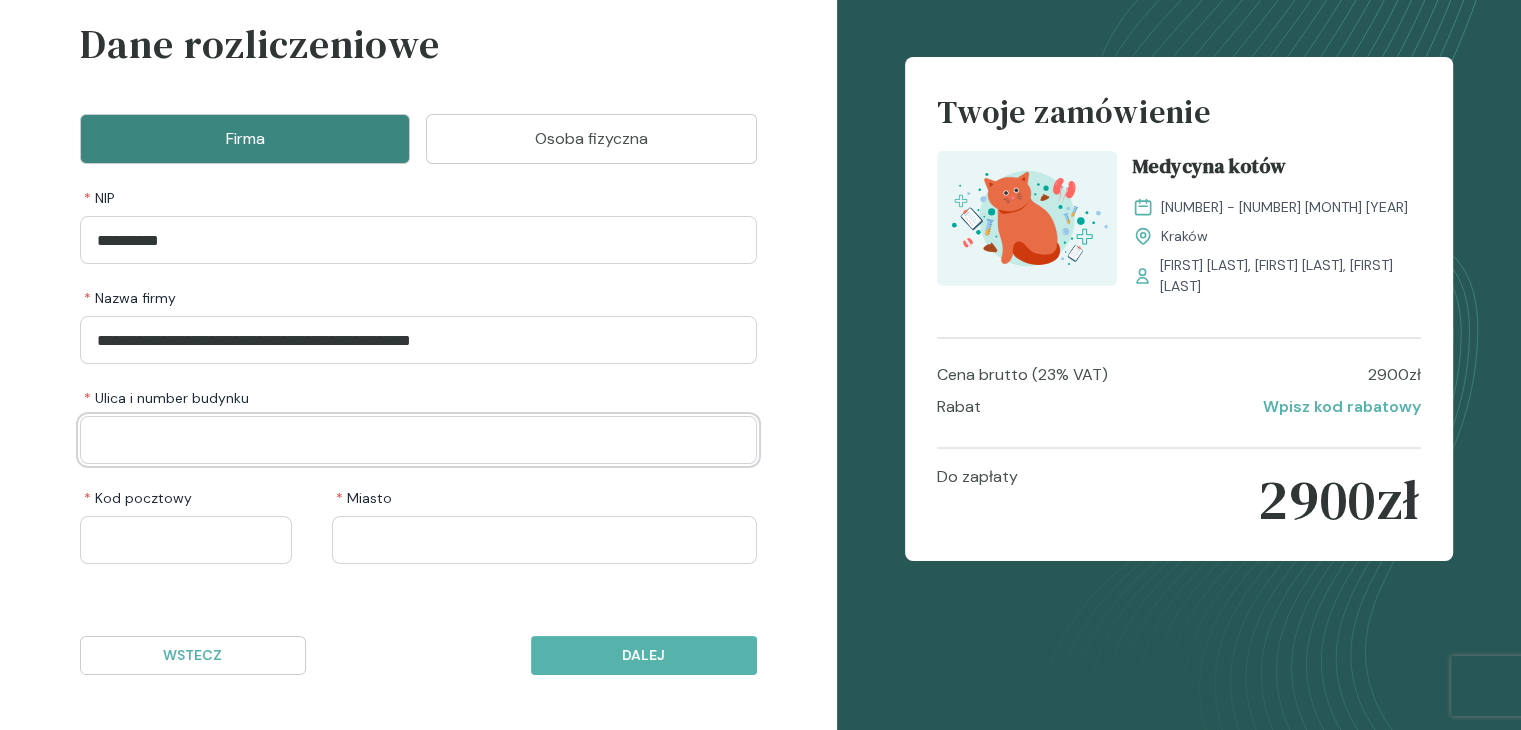 type on "**********" 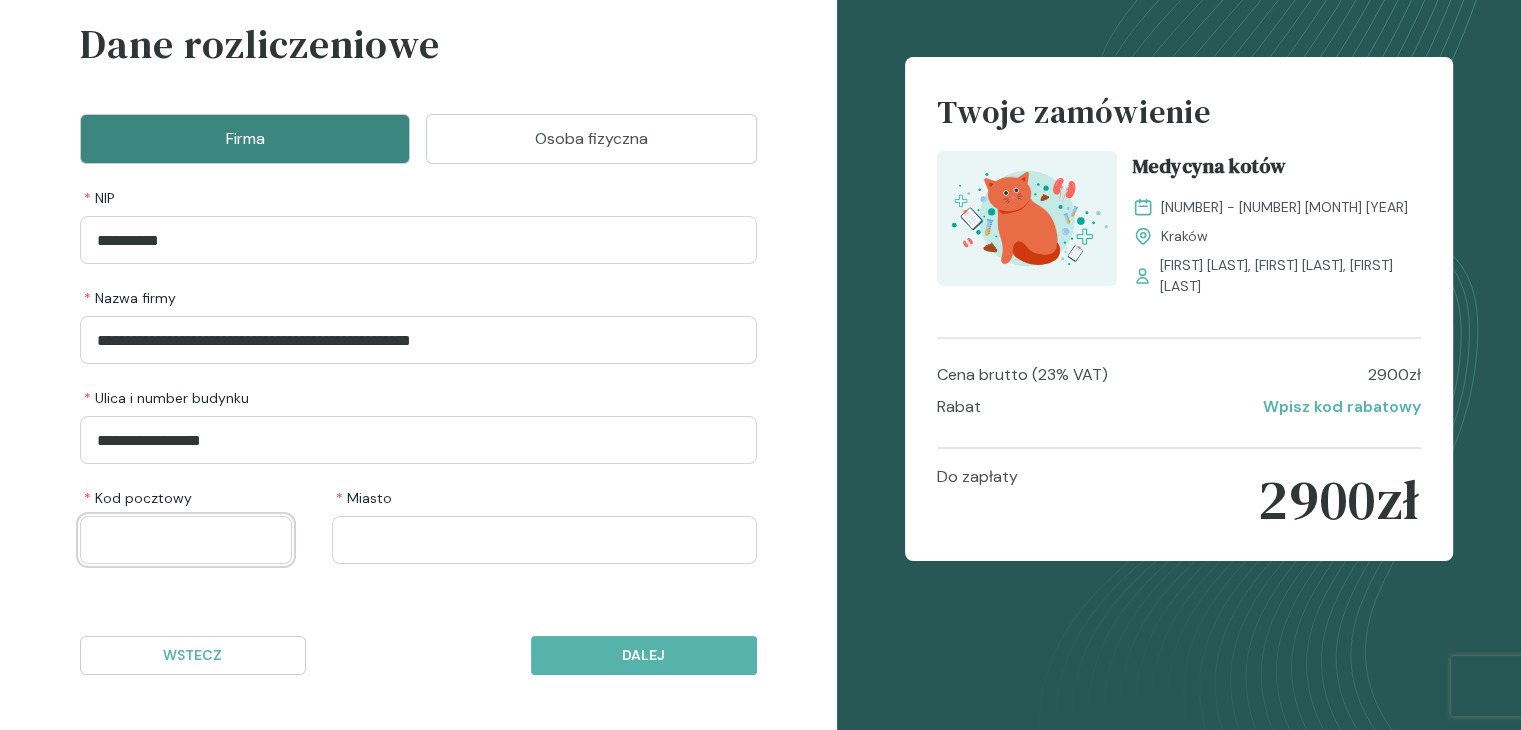 type on "******" 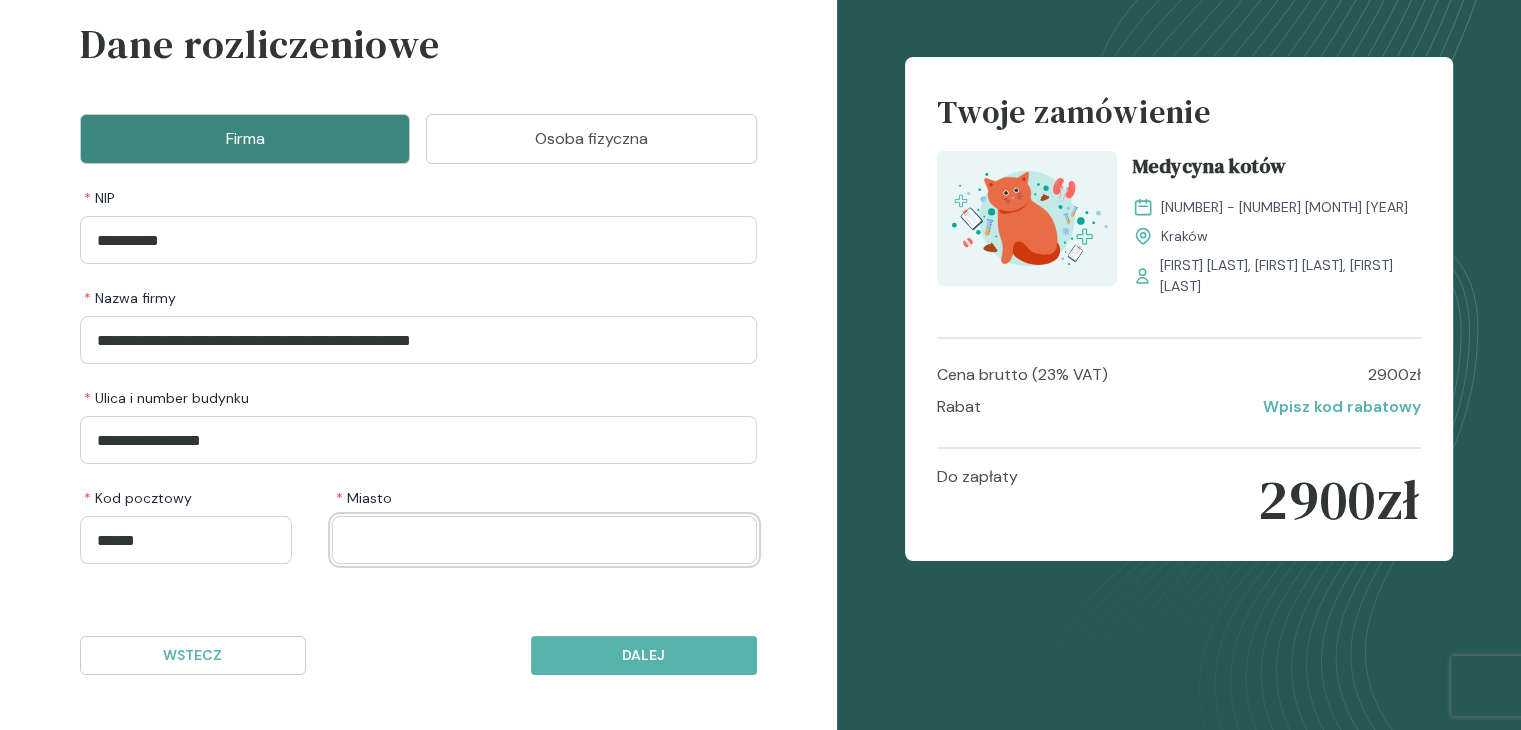type on "******" 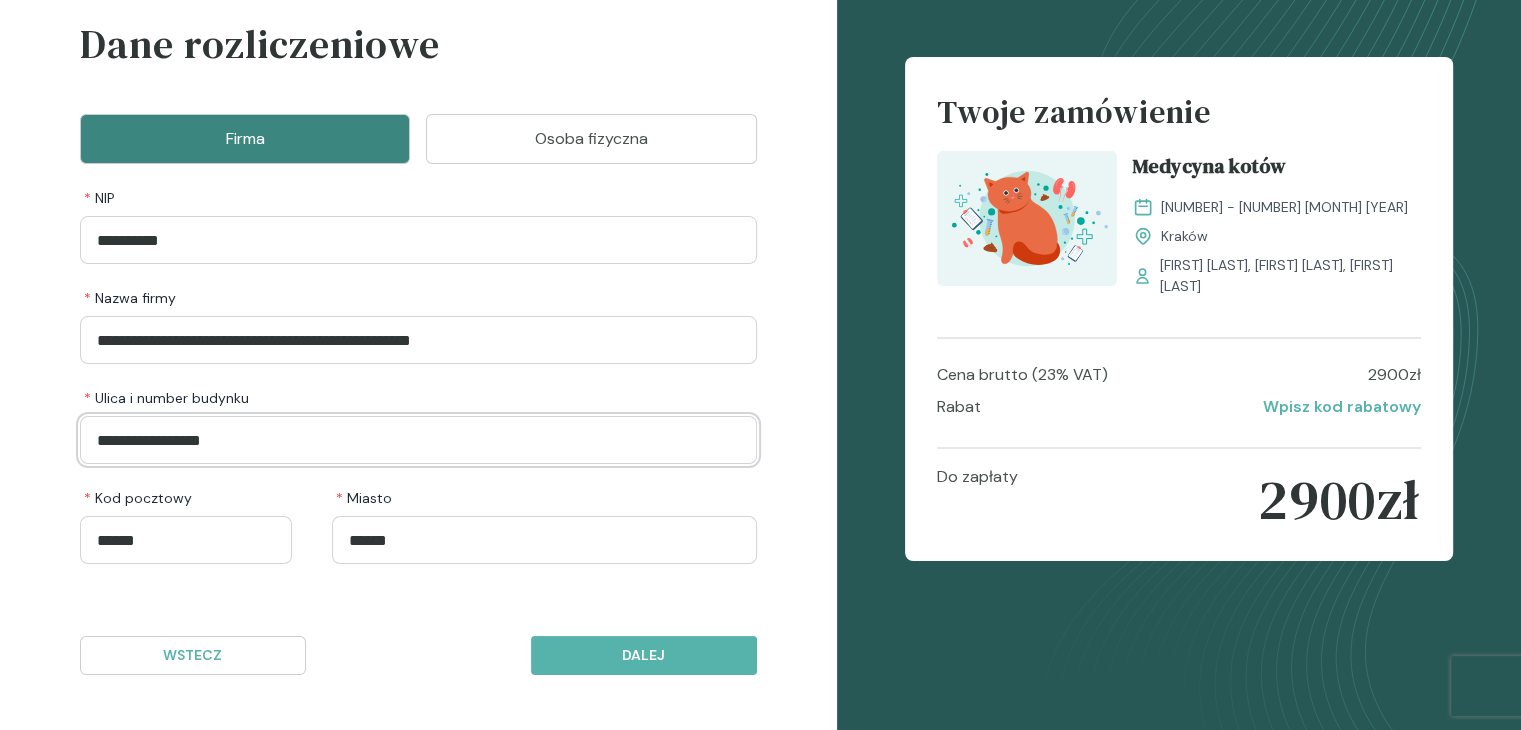 drag, startPoint x: 227, startPoint y: 442, endPoint x: 2, endPoint y: 452, distance: 225.2221 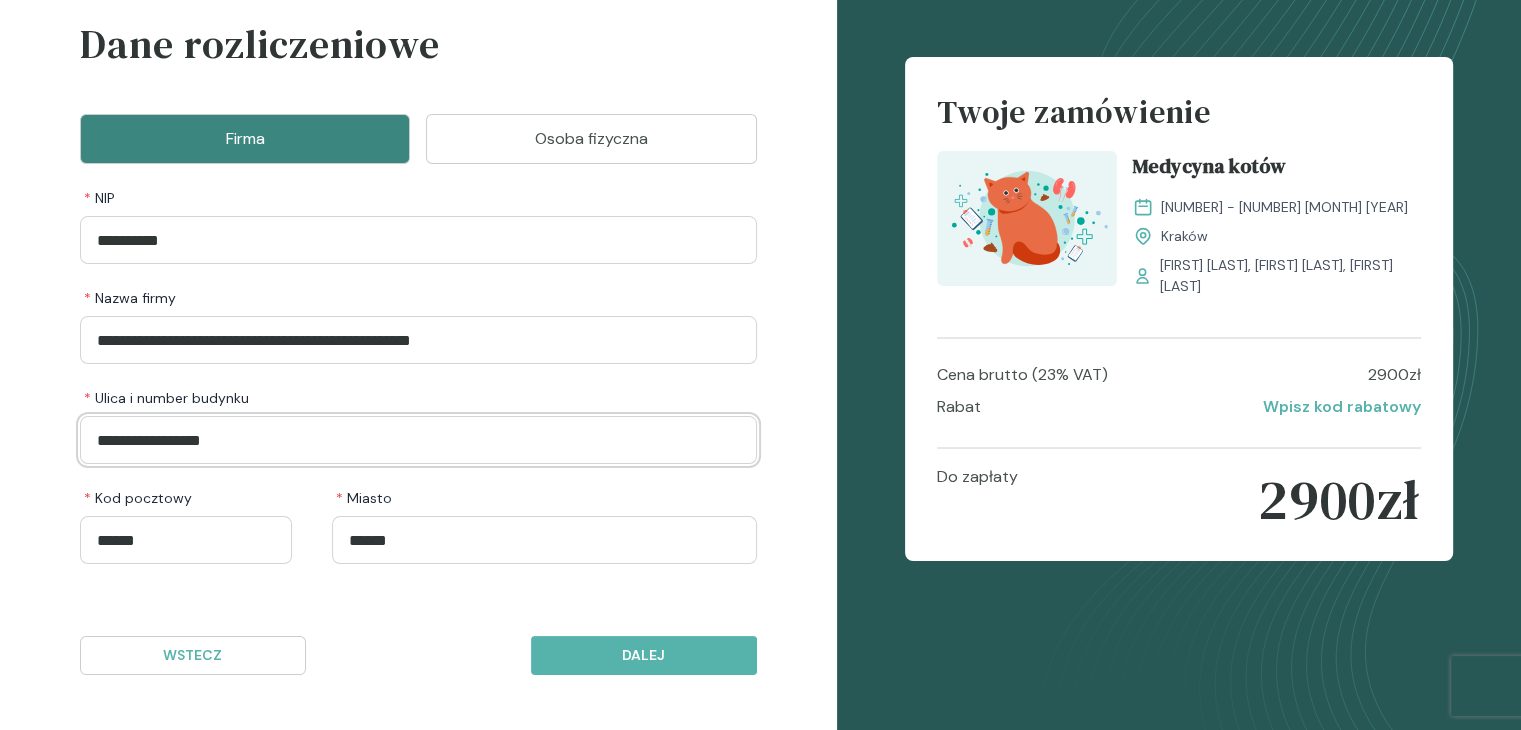 click on "**********" at bounding box center (418, 308) 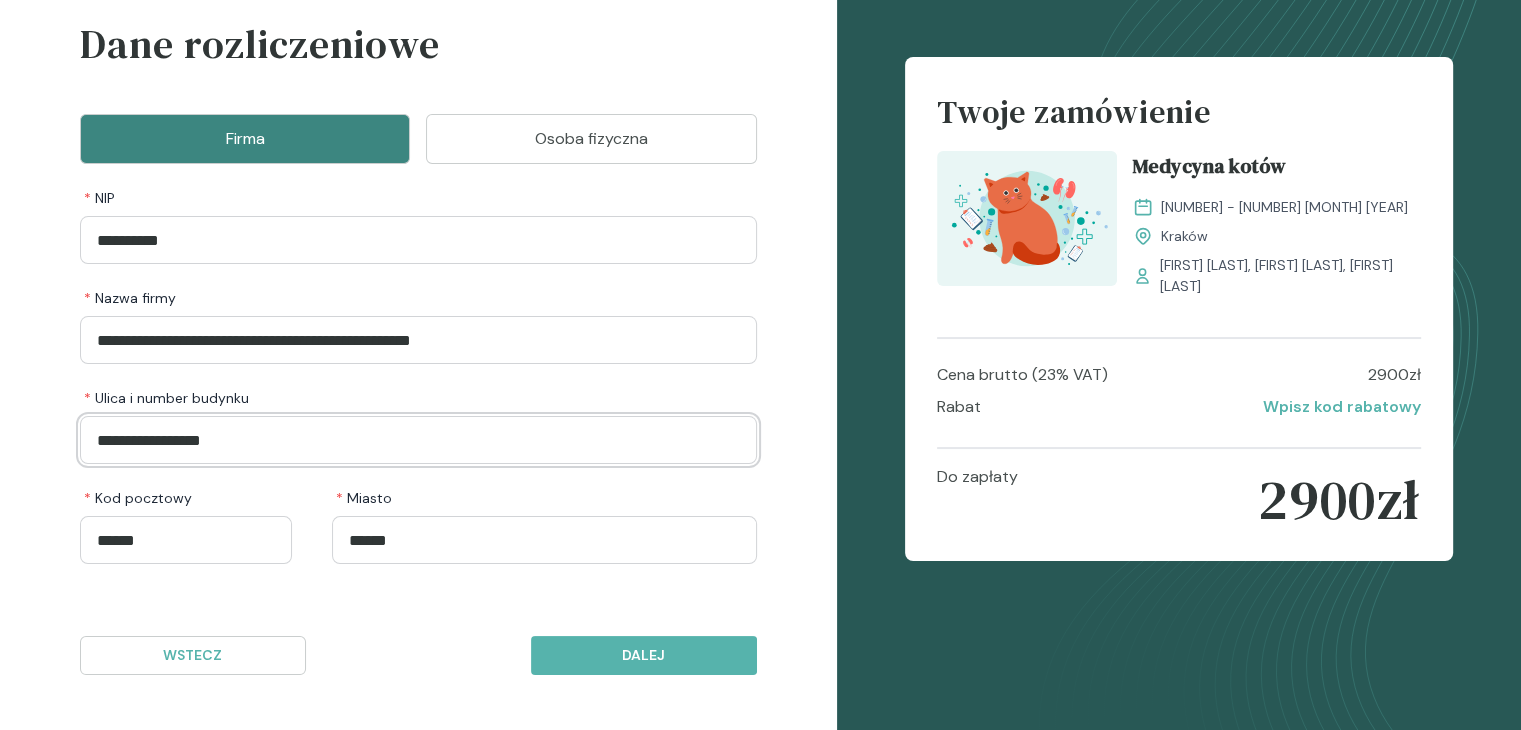 type on "**********" 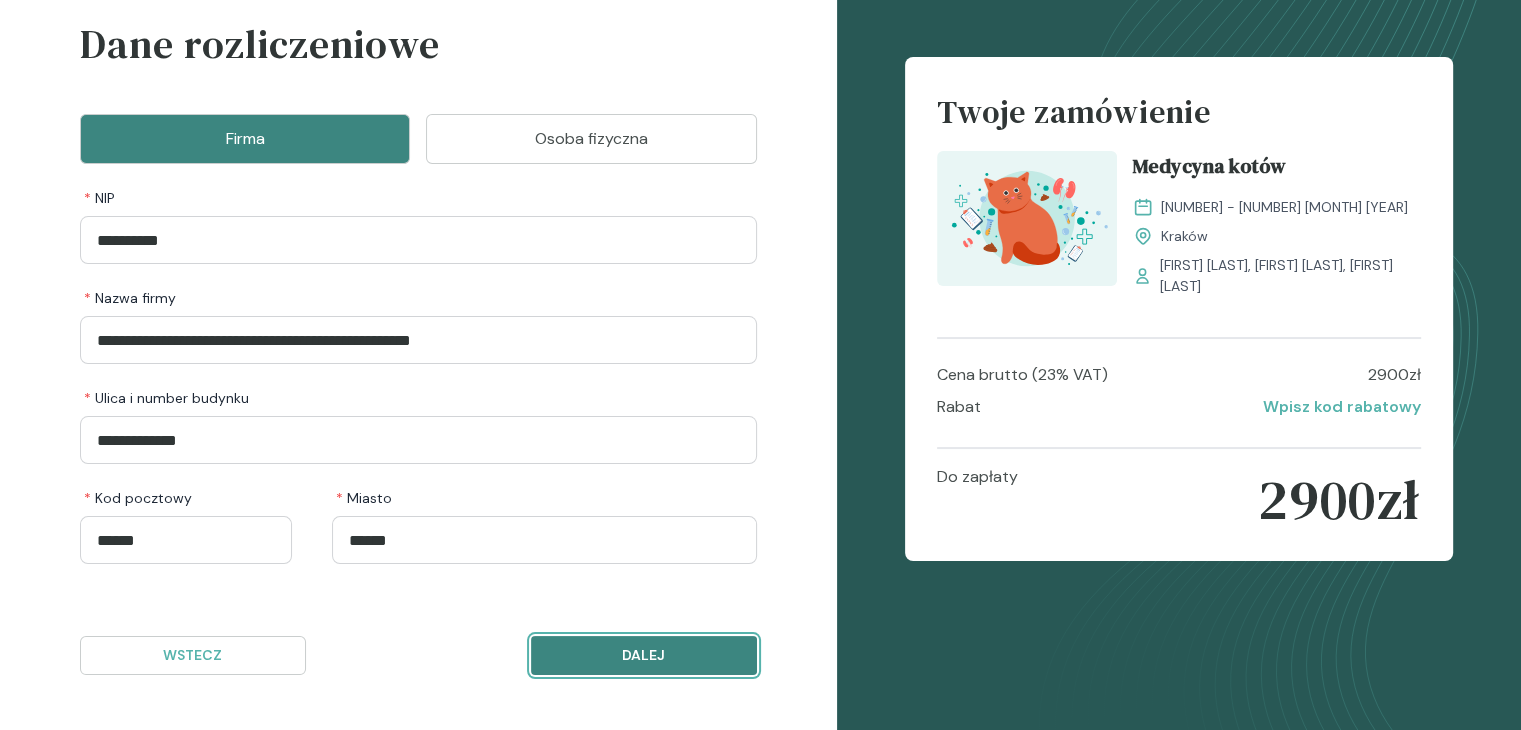 click on "Dalej" at bounding box center [644, 655] 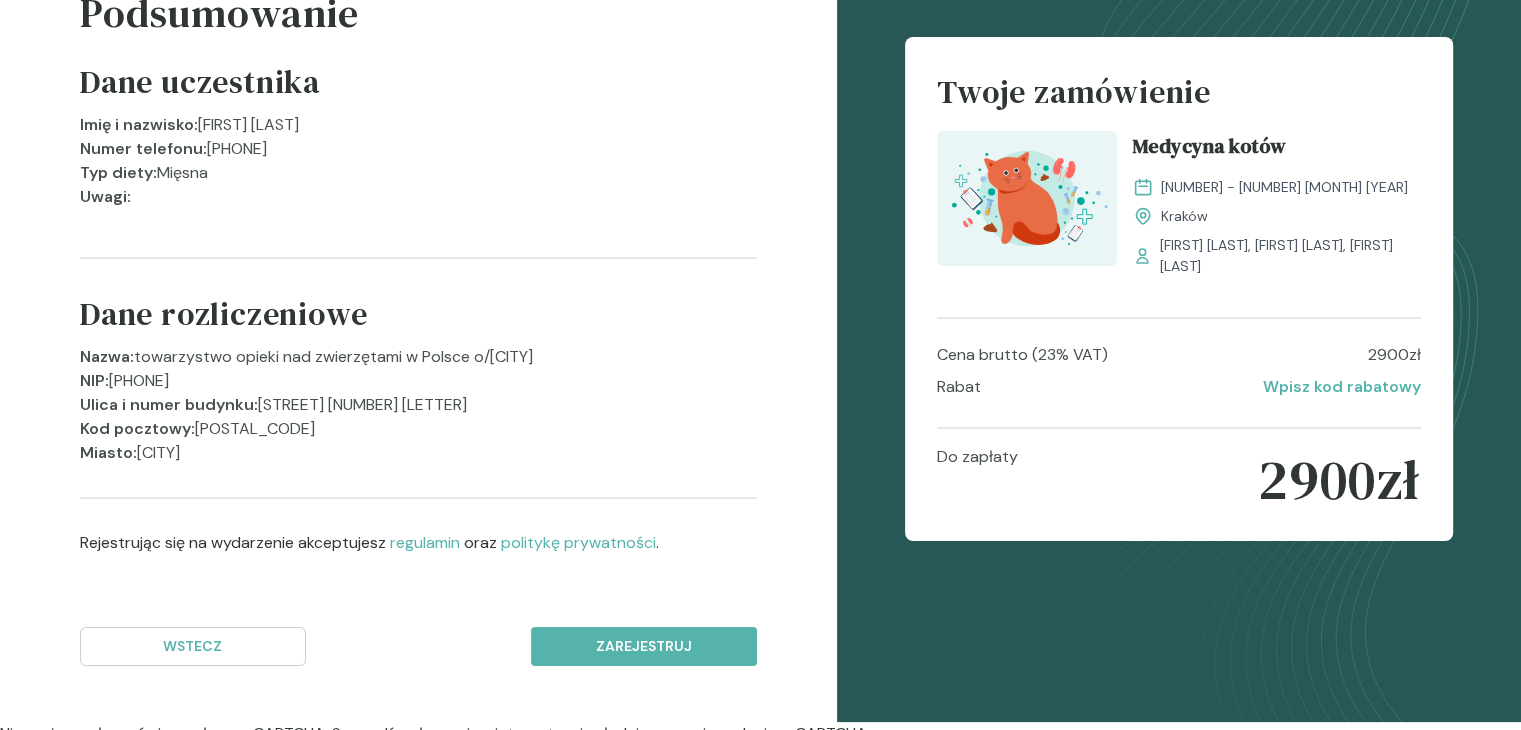 scroll, scrollTop: 160, scrollLeft: 0, axis: vertical 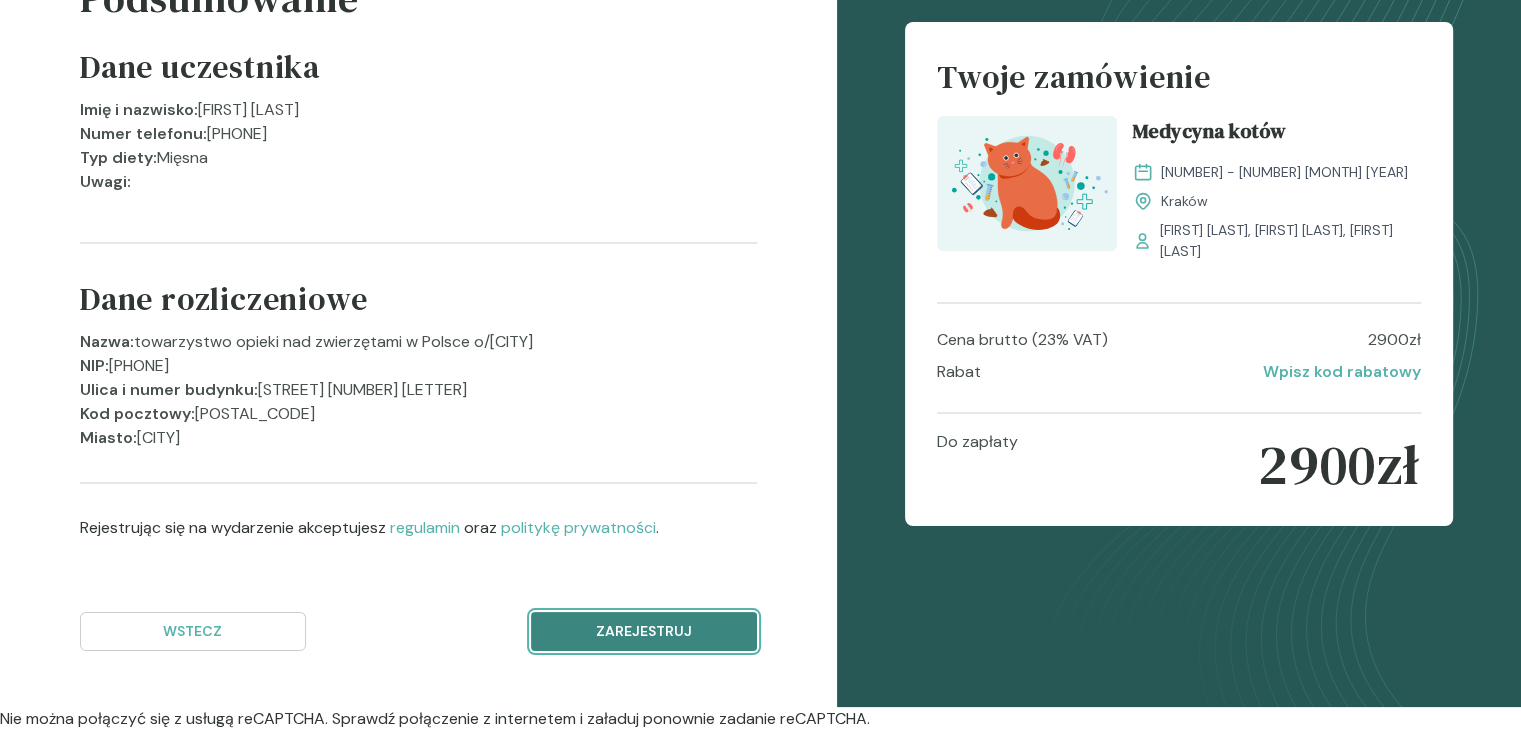 click on "Zarejestruj" at bounding box center [644, 631] 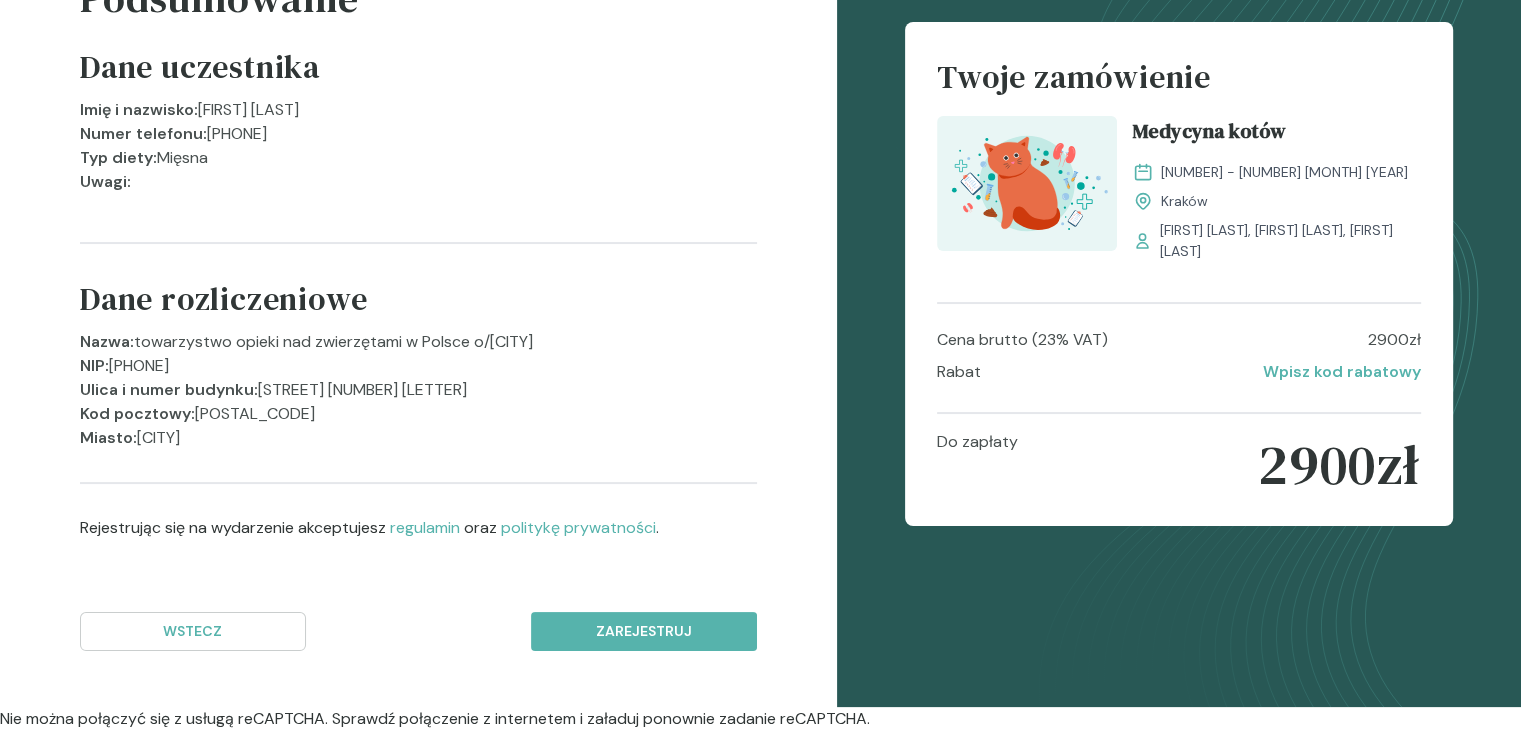 click on "Wstecz Zarejestruj" at bounding box center (418, 631) 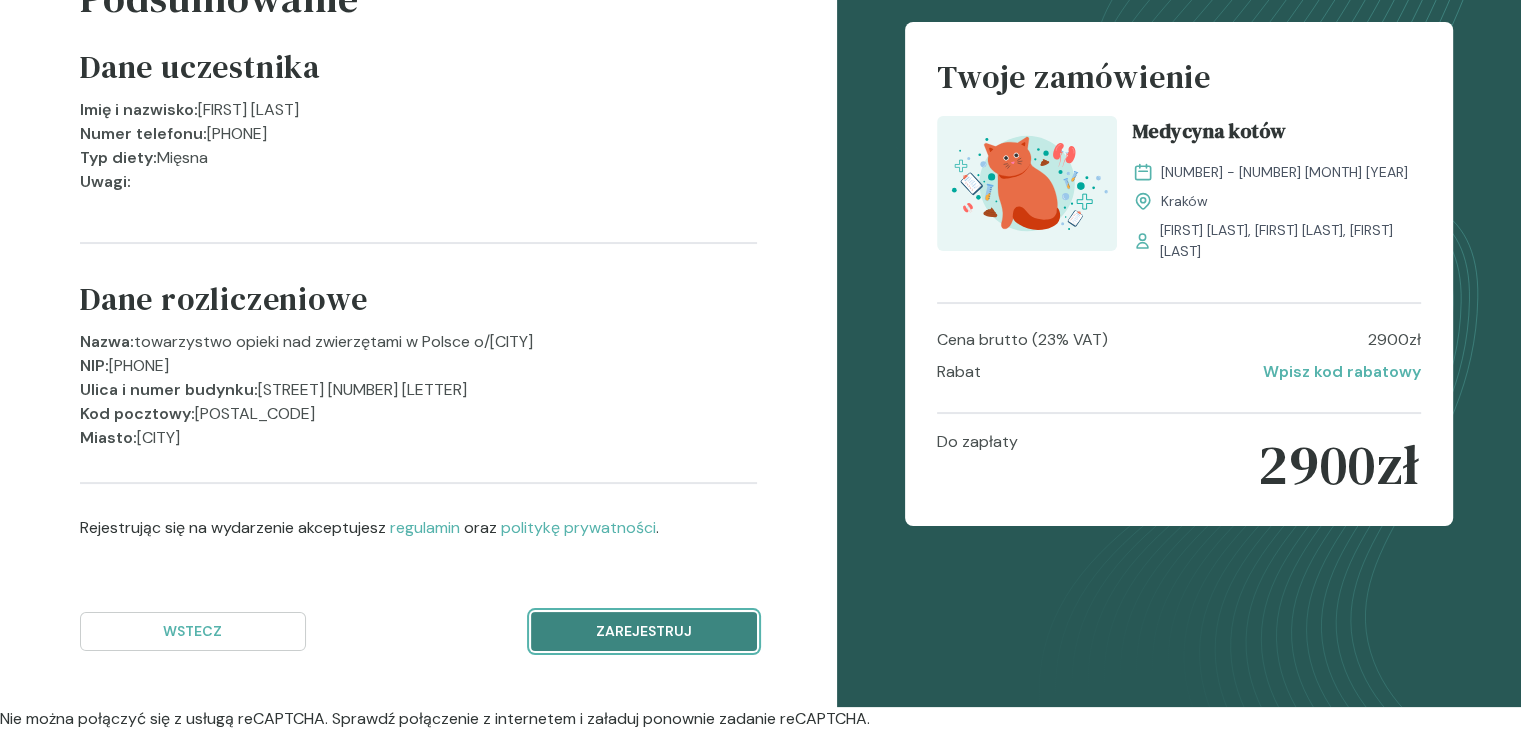 click on "Zarejestruj" at bounding box center [644, 631] 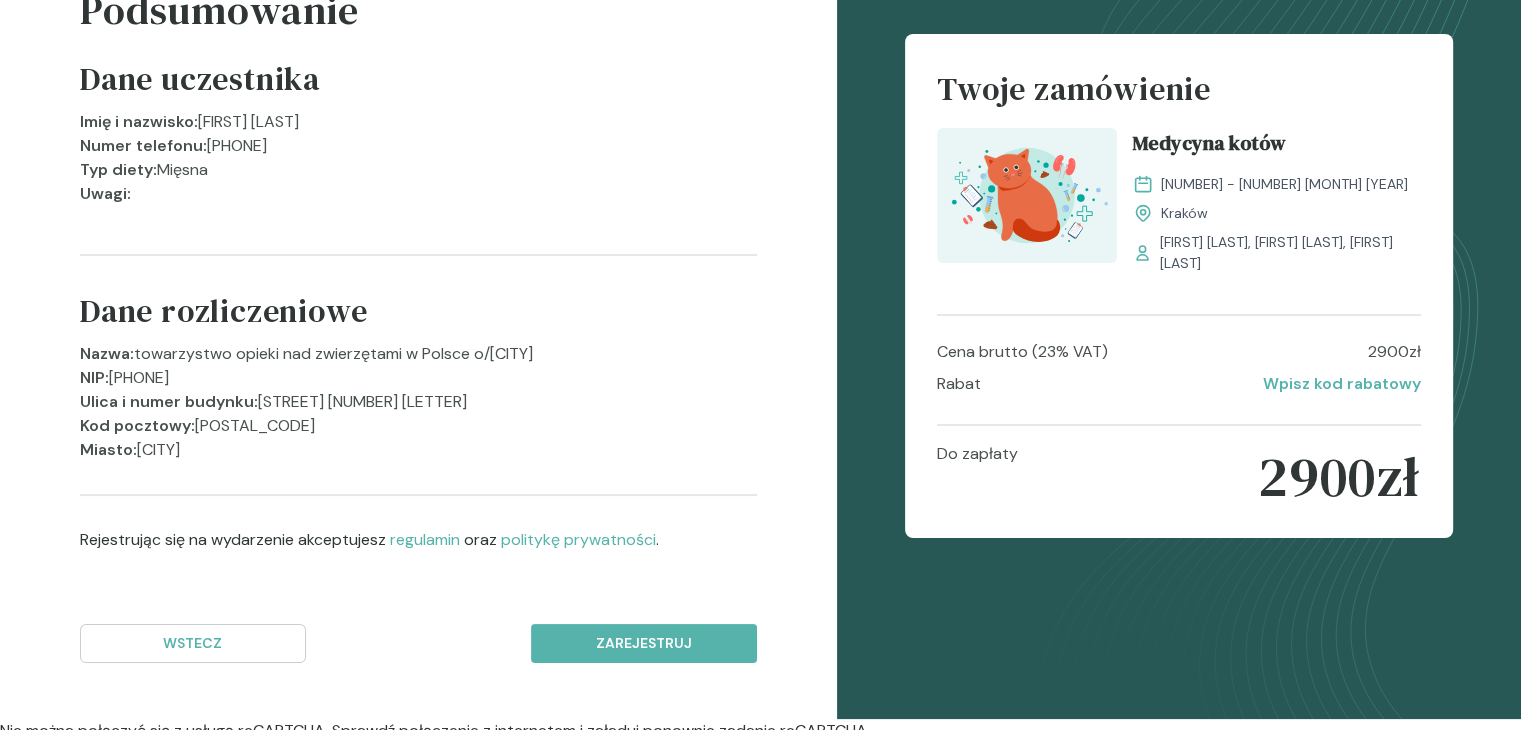 scroll, scrollTop: 160, scrollLeft: 0, axis: vertical 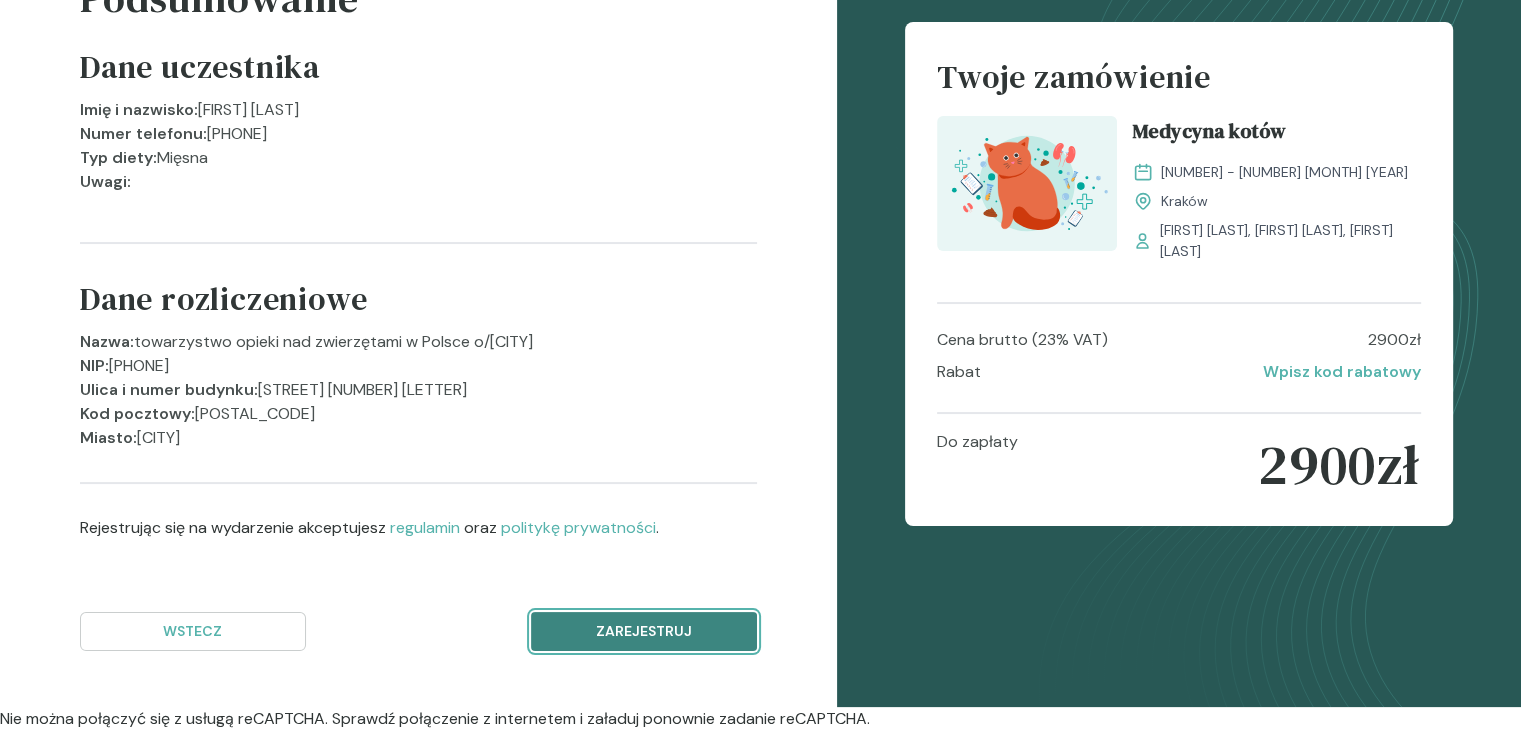 click on "Zarejestruj" at bounding box center (644, 631) 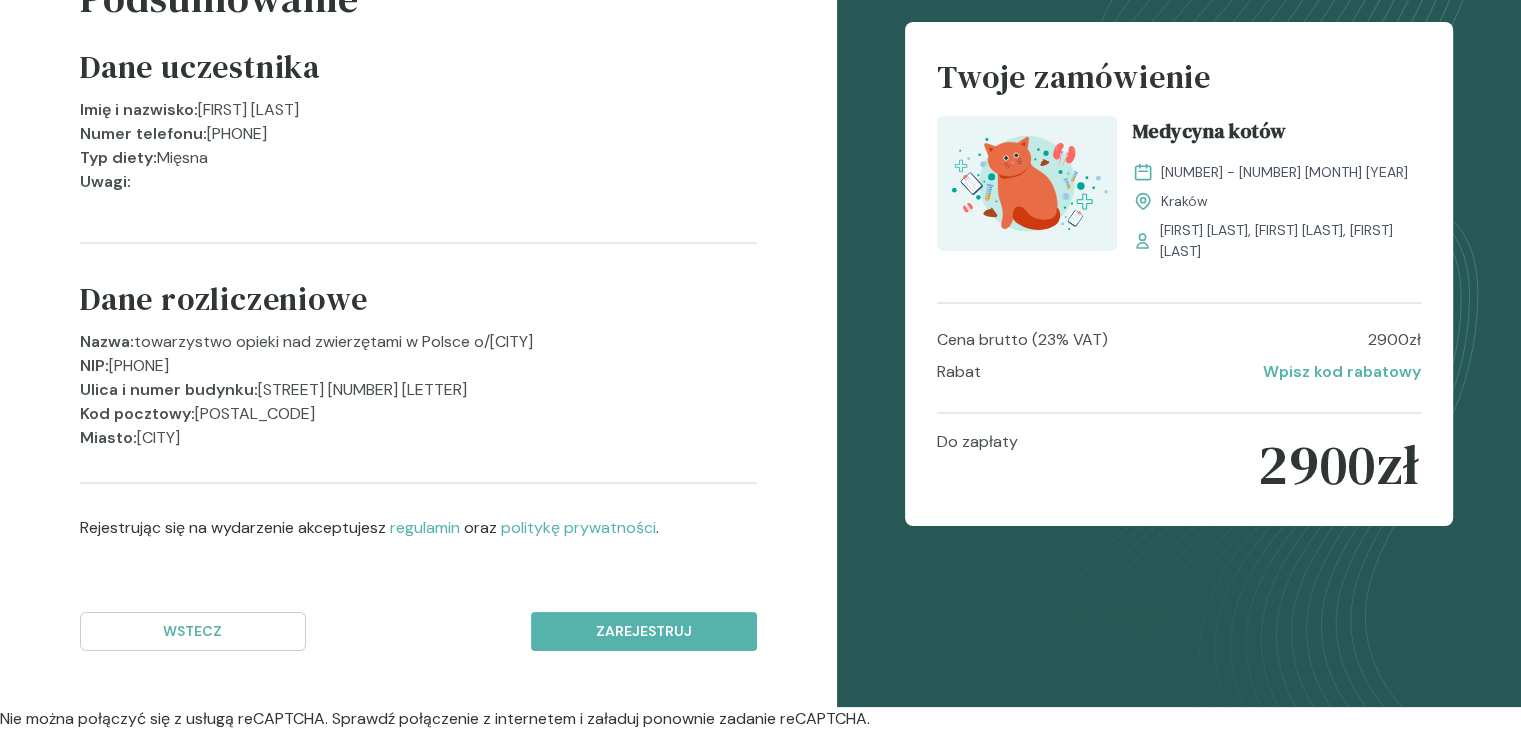 click 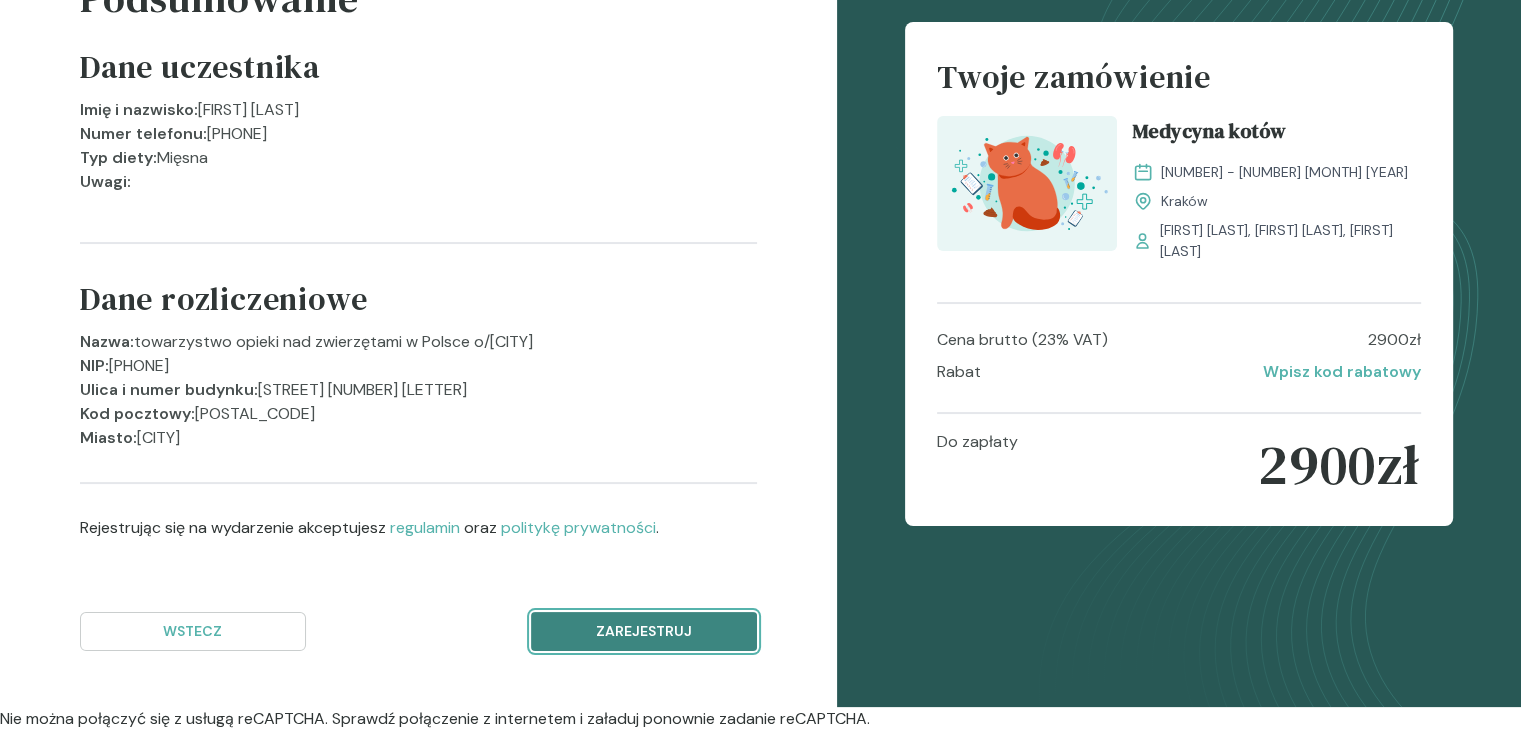 click on "Zarejestruj" at bounding box center (644, 631) 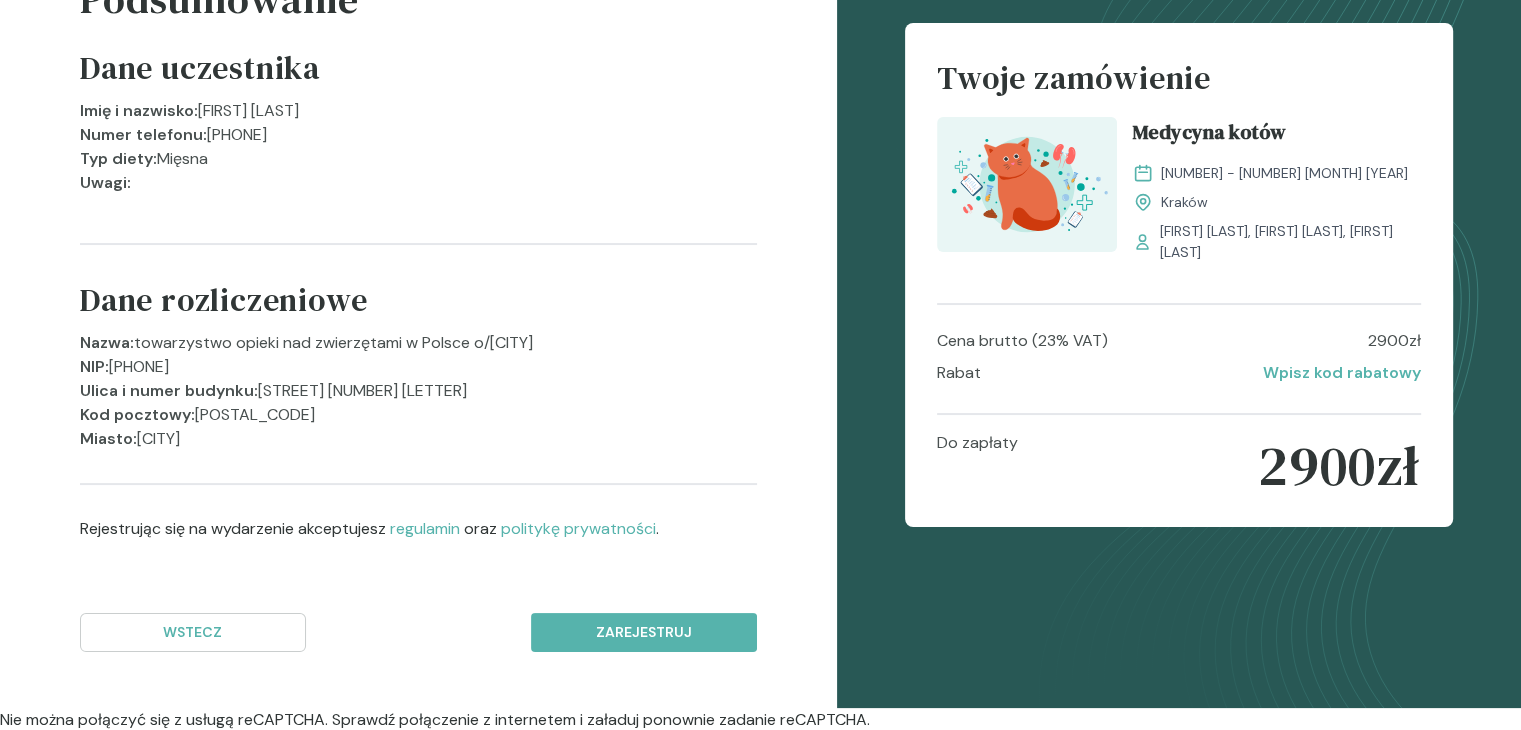 scroll, scrollTop: 160, scrollLeft: 0, axis: vertical 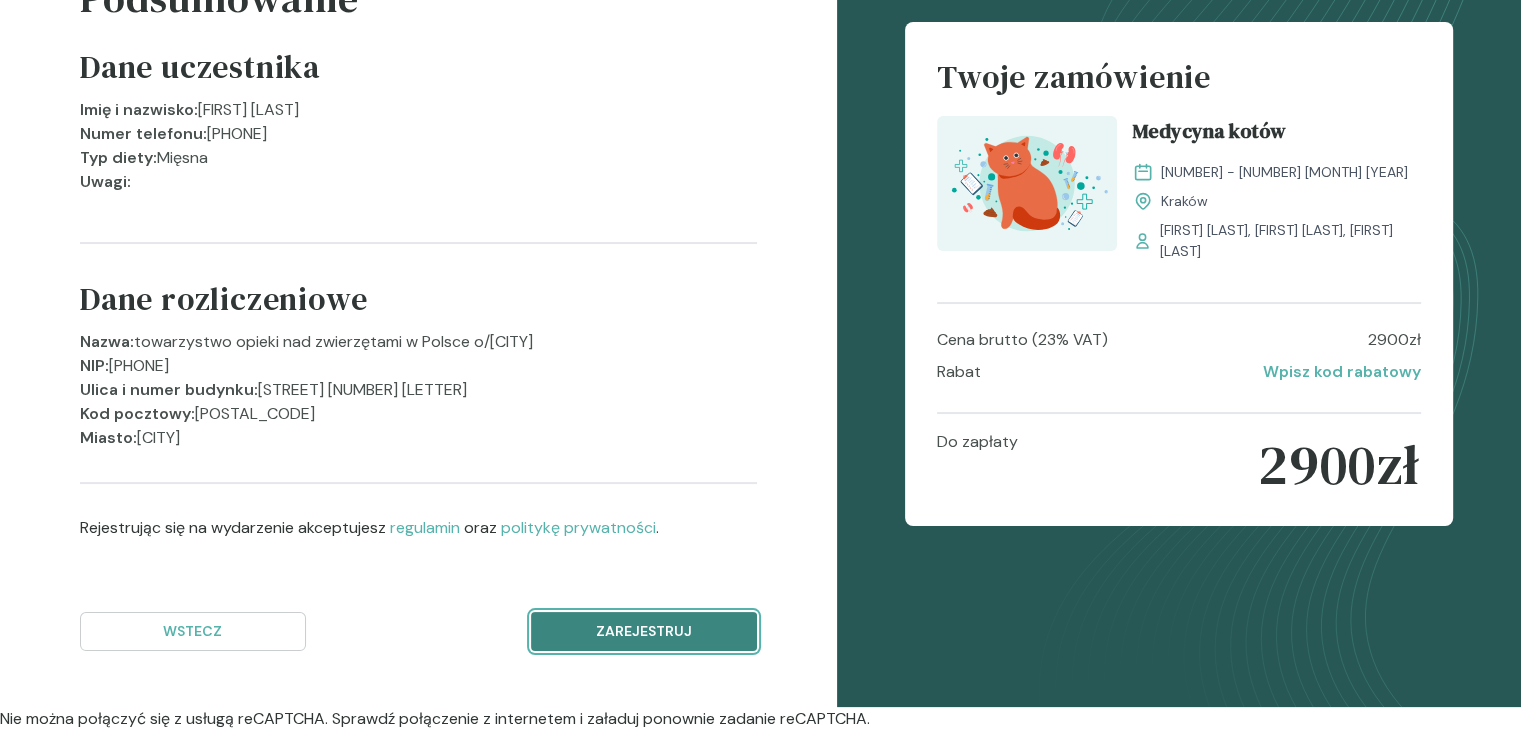 click on "Zarejestruj" at bounding box center (644, 631) 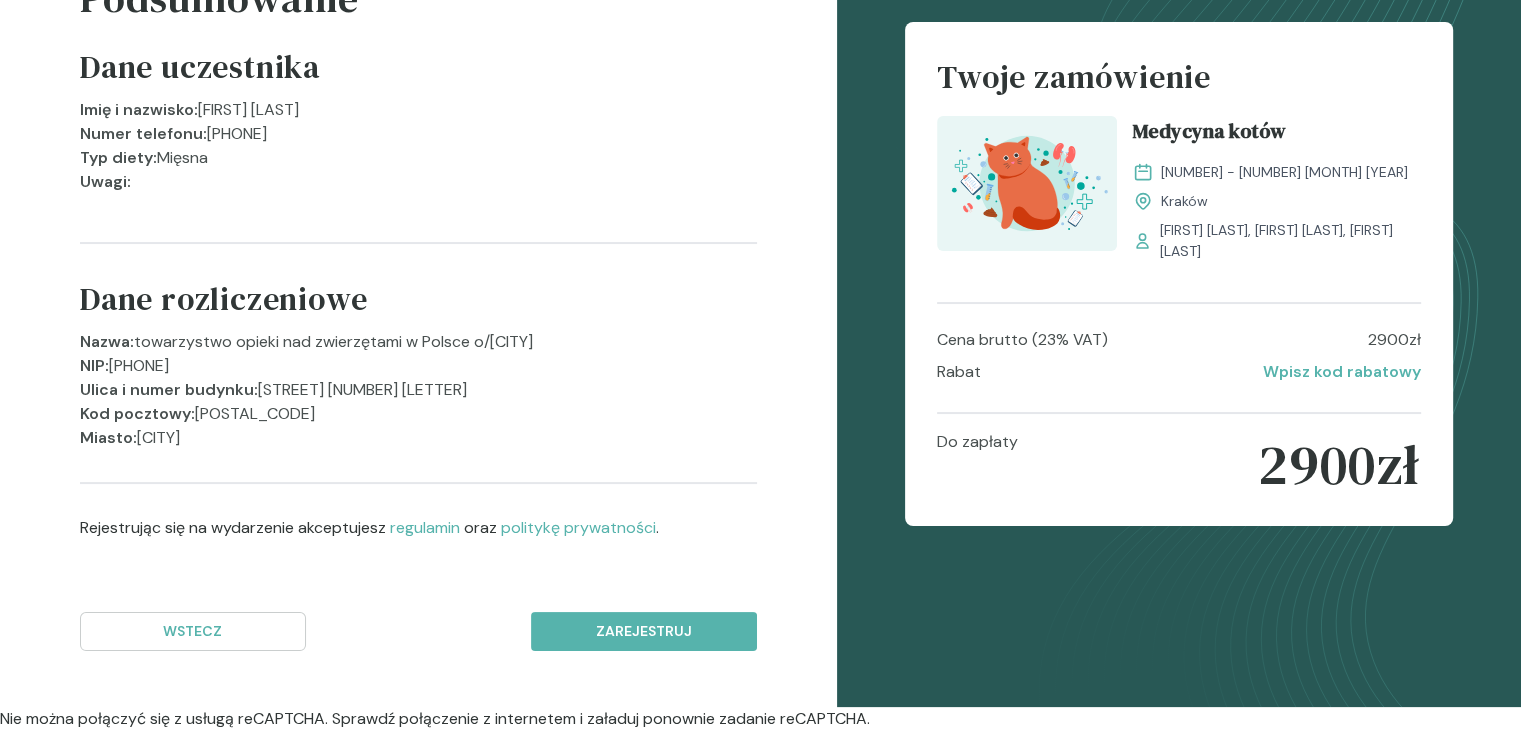 drag, startPoint x: 1489, startPoint y: 654, endPoint x: 1316, endPoint y: 714, distance: 183.10925 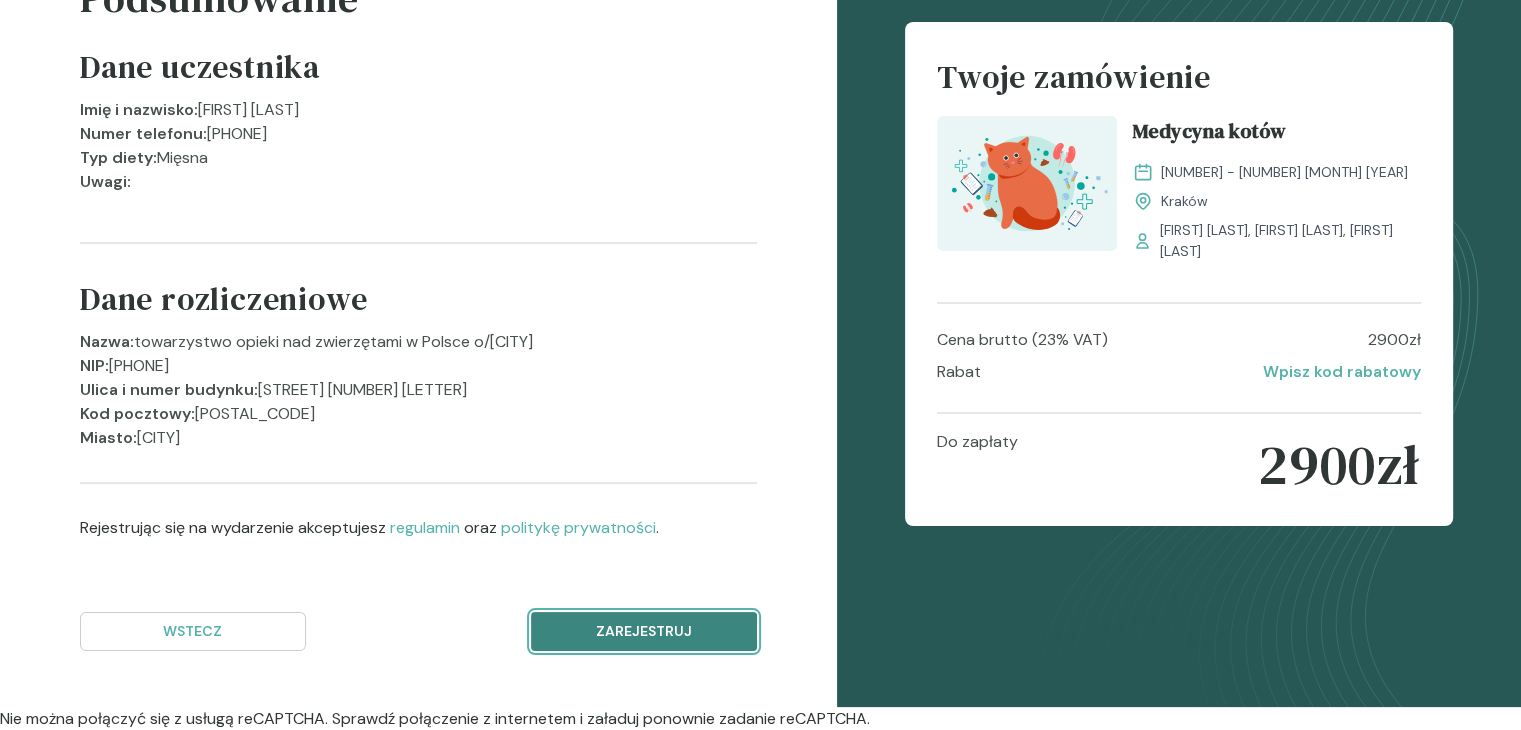 click on "Zarejestruj" at bounding box center (644, 631) 